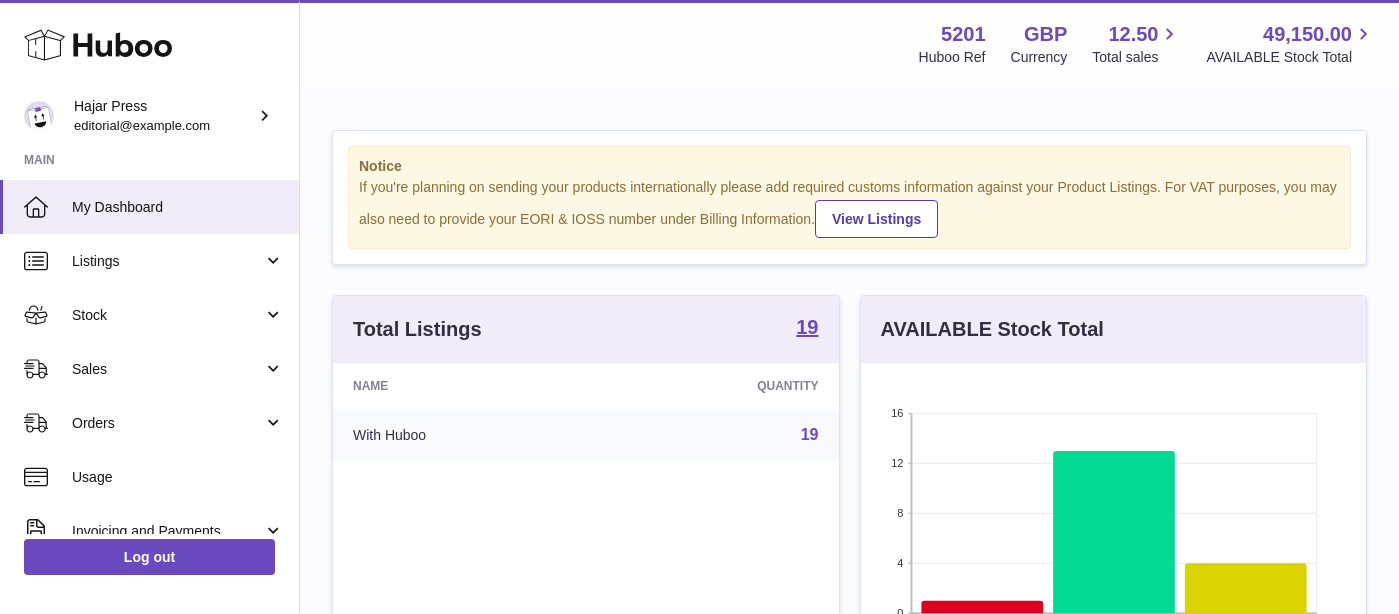 scroll, scrollTop: 0, scrollLeft: 0, axis: both 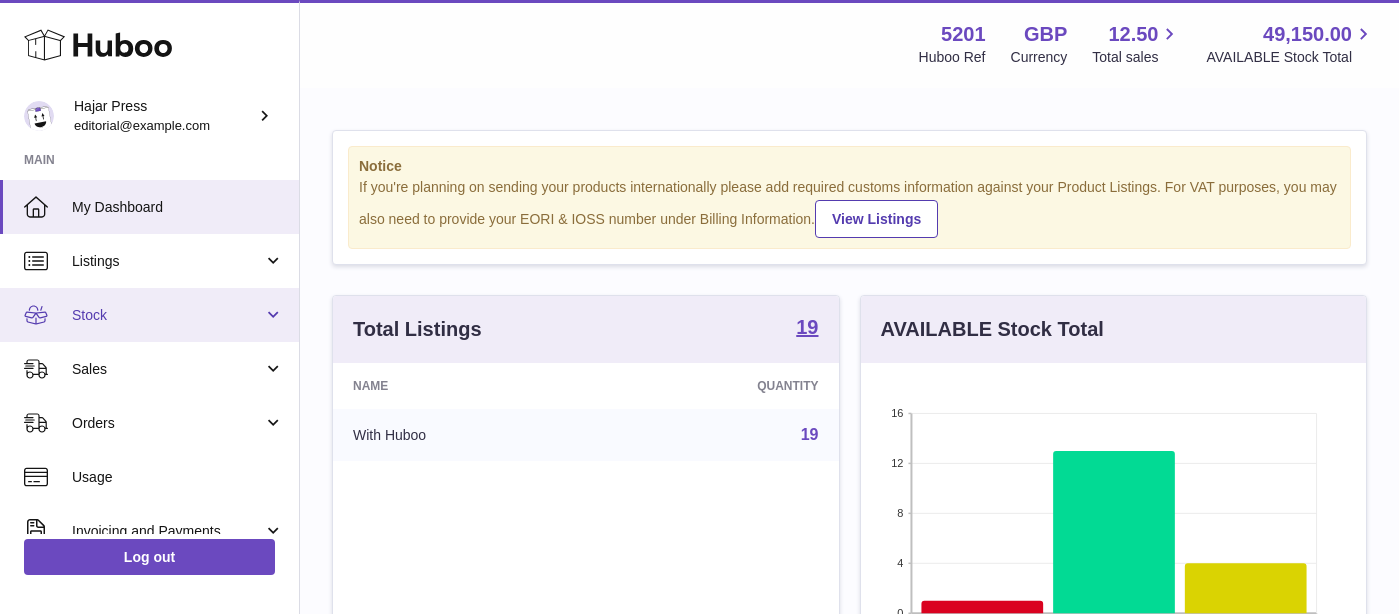 click on "Stock" at bounding box center [167, 315] 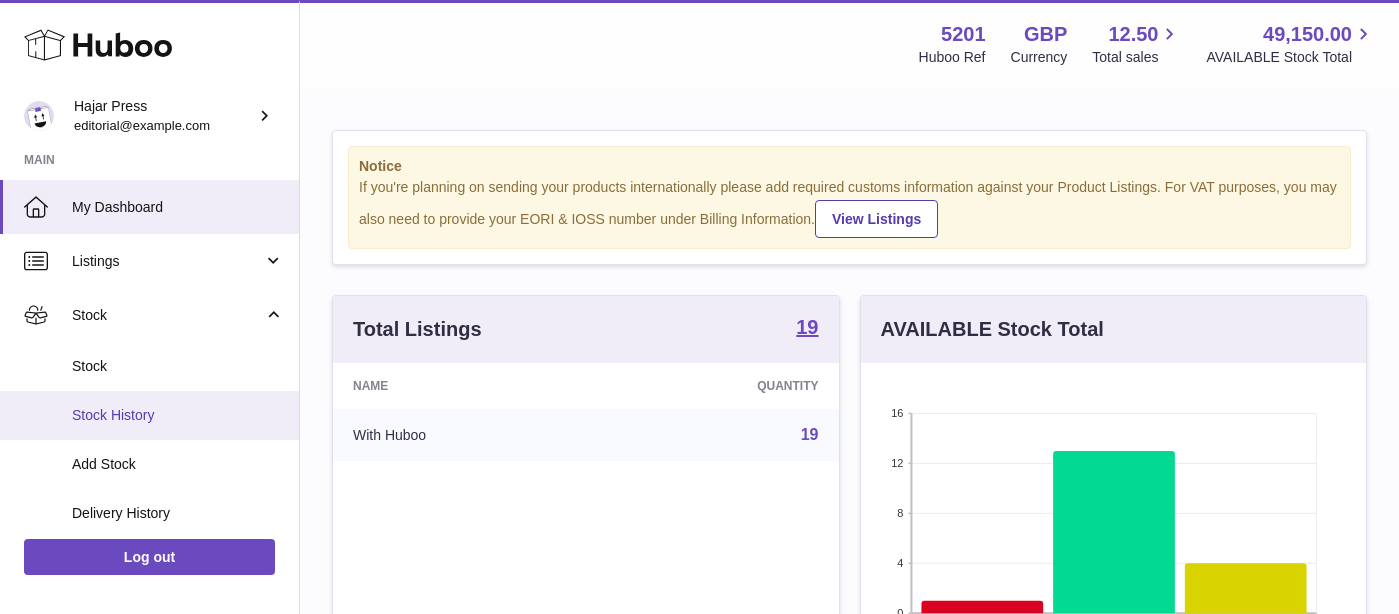 click on "Stock History" at bounding box center [149, 415] 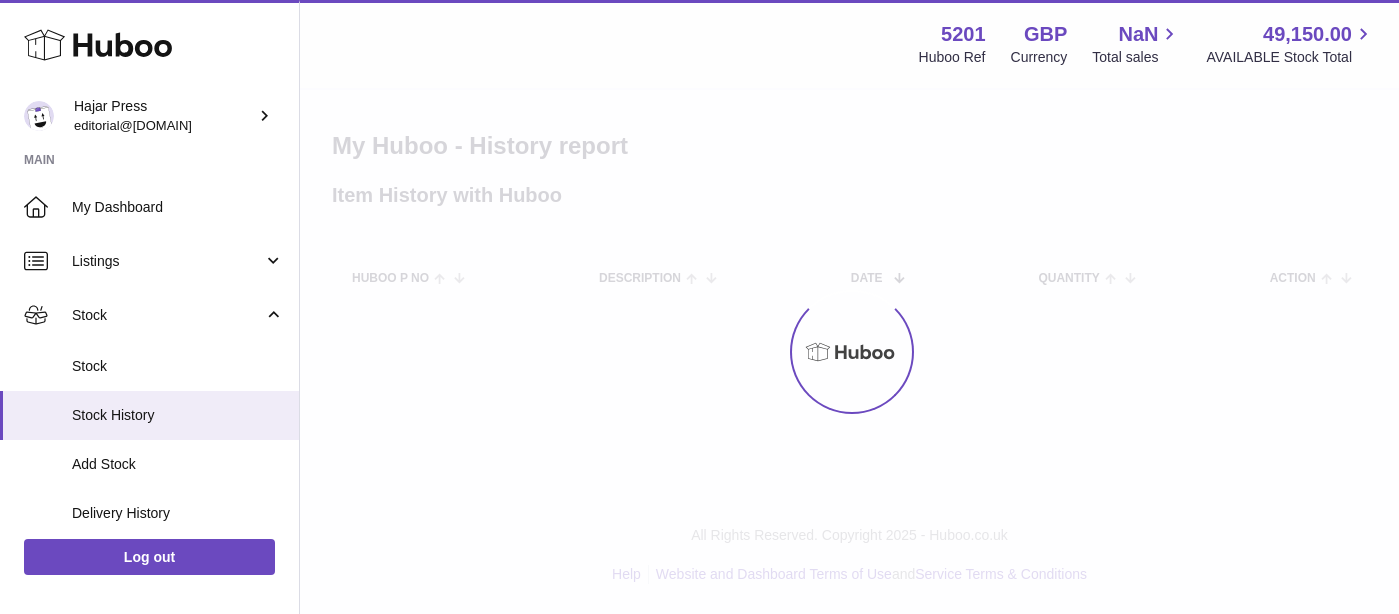 scroll, scrollTop: 0, scrollLeft: 0, axis: both 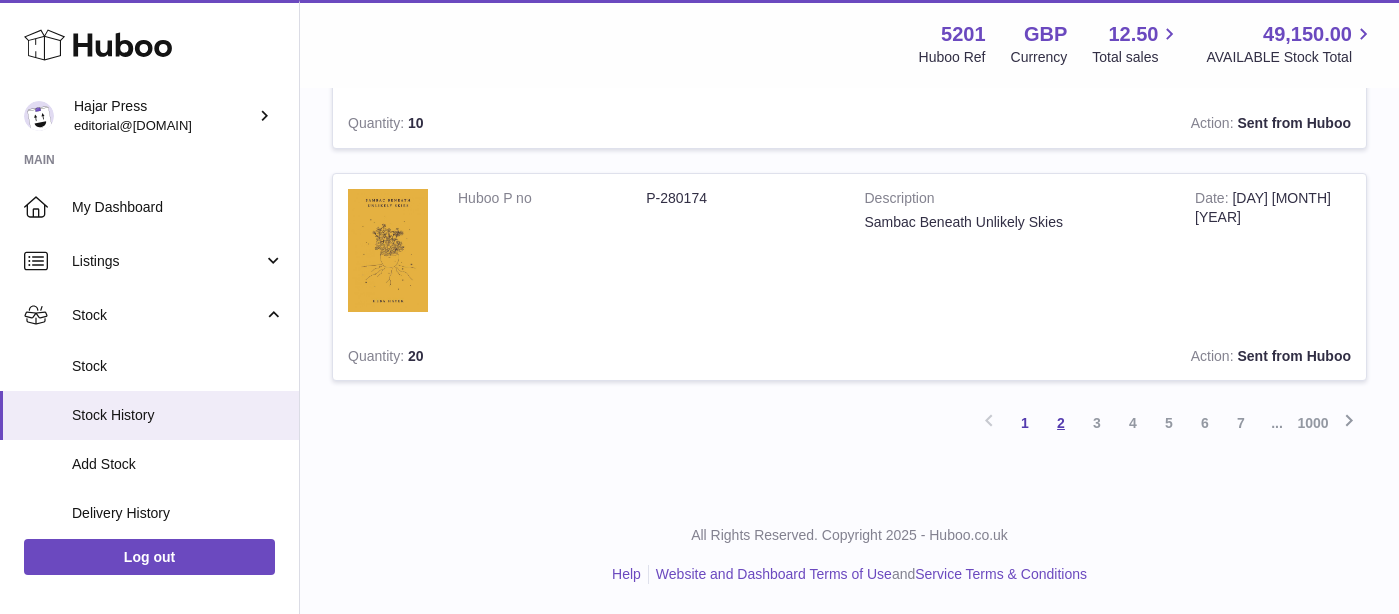 click on "2" at bounding box center [1061, 423] 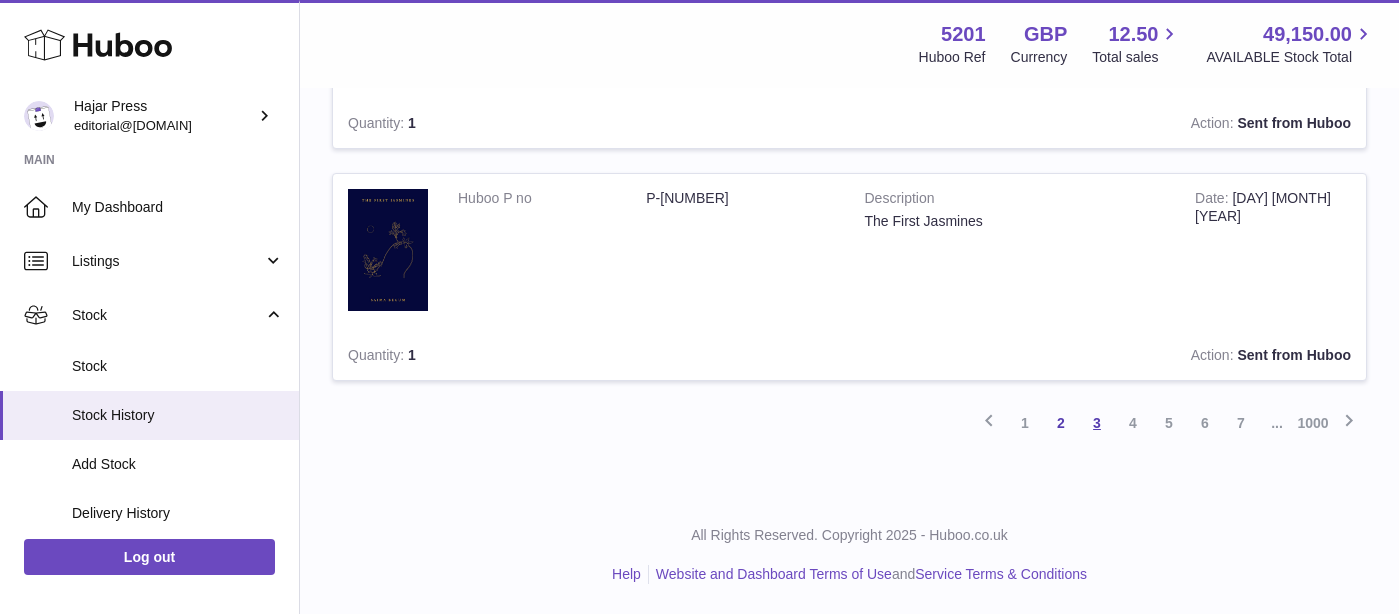 click on "3" at bounding box center [1097, 423] 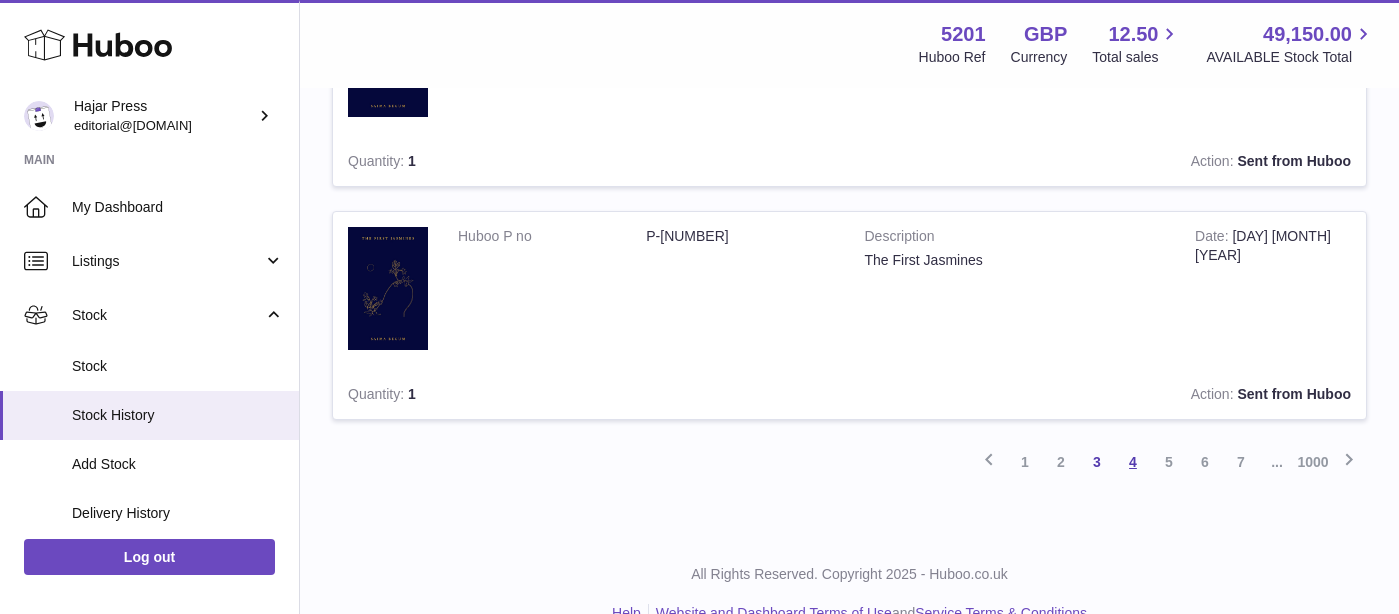 click on "4" at bounding box center (1133, 462) 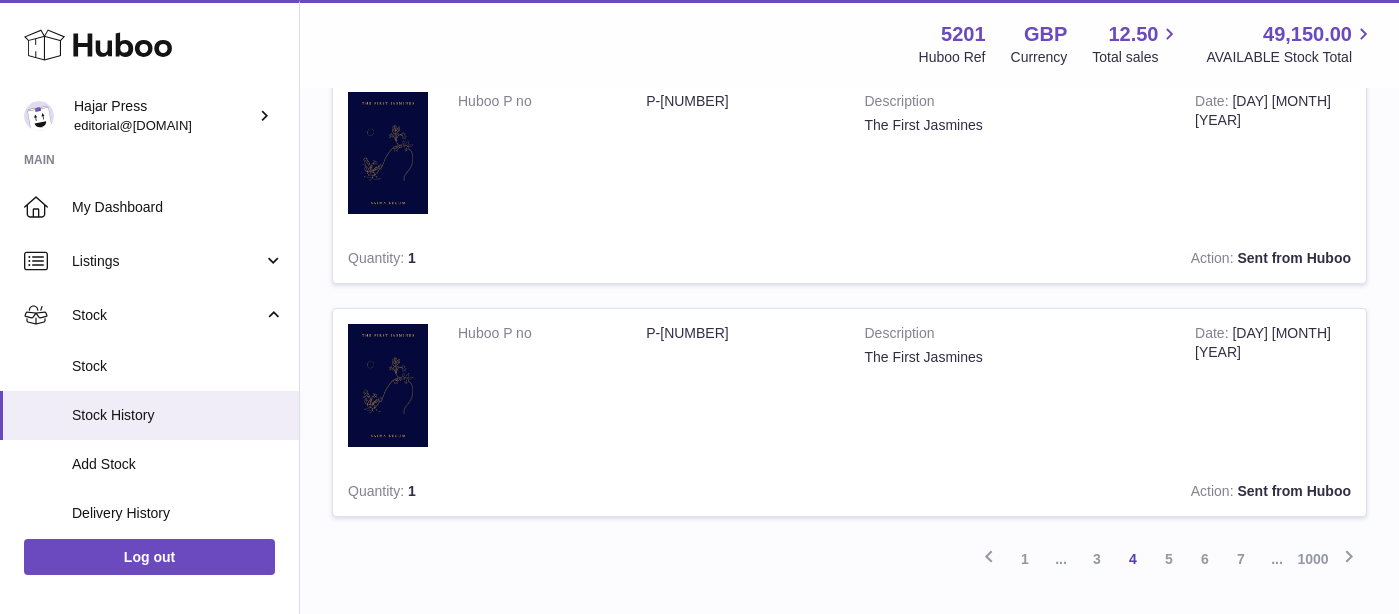 scroll, scrollTop: 2264, scrollLeft: 0, axis: vertical 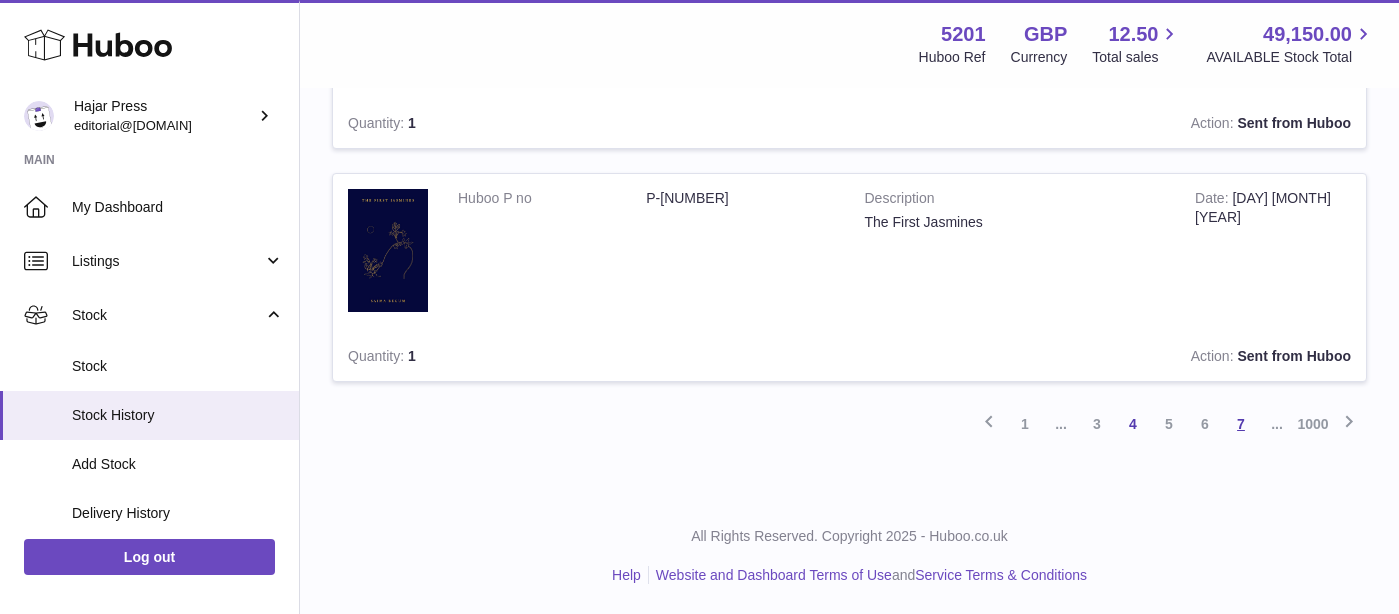 click on "7" at bounding box center [1241, 424] 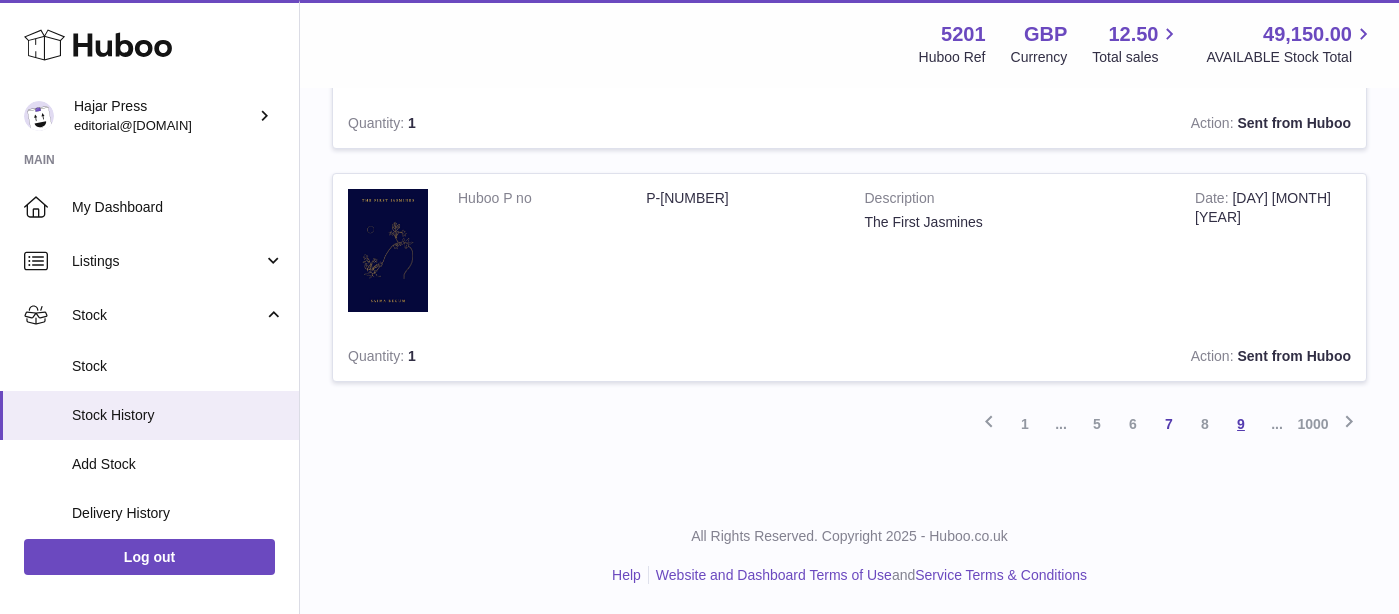 click on "9" at bounding box center [1241, 424] 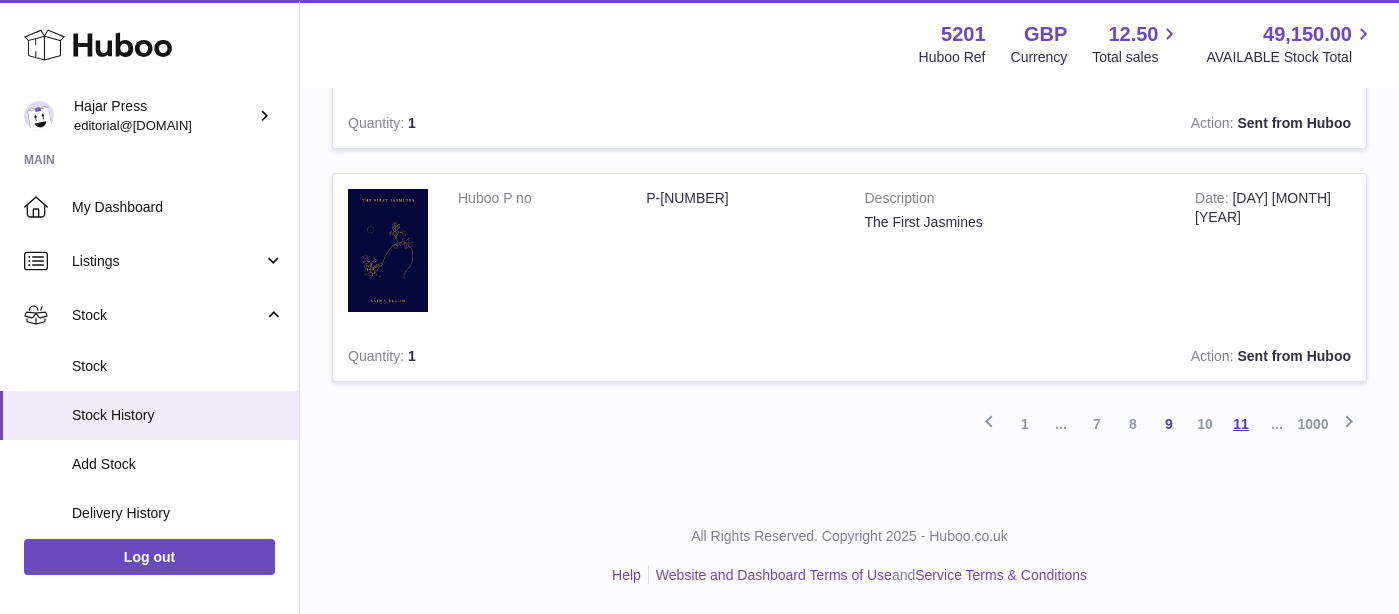 click on "11" at bounding box center [1241, 424] 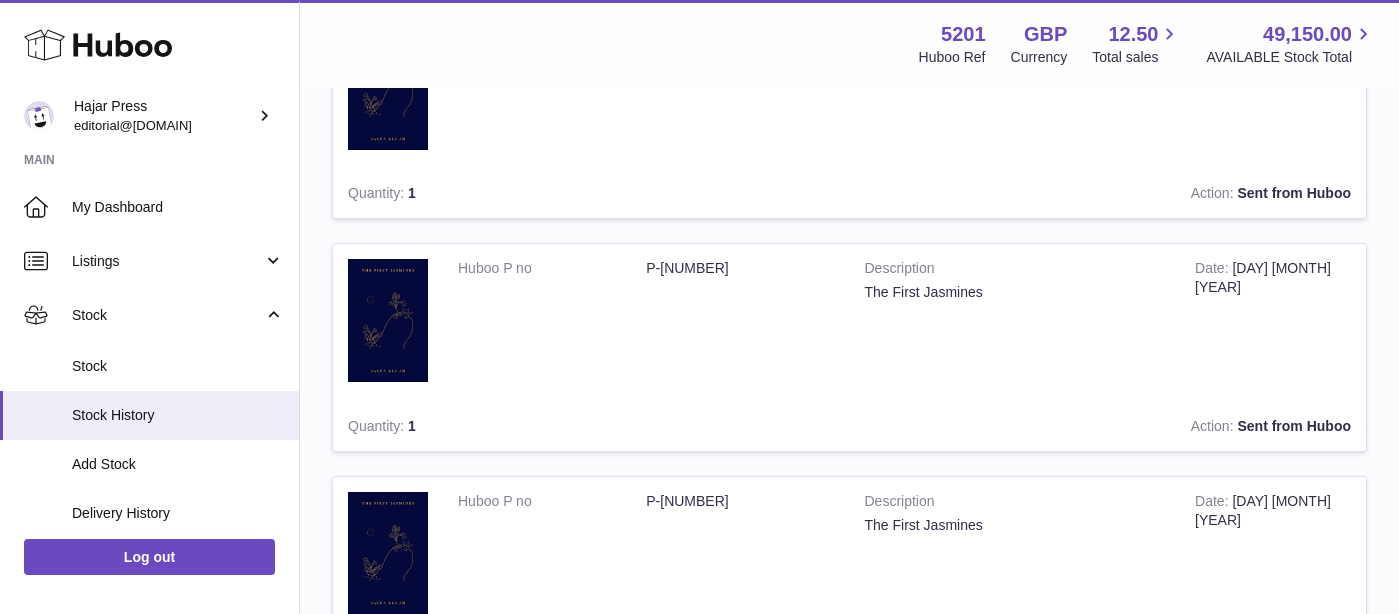 scroll, scrollTop: 2264, scrollLeft: 0, axis: vertical 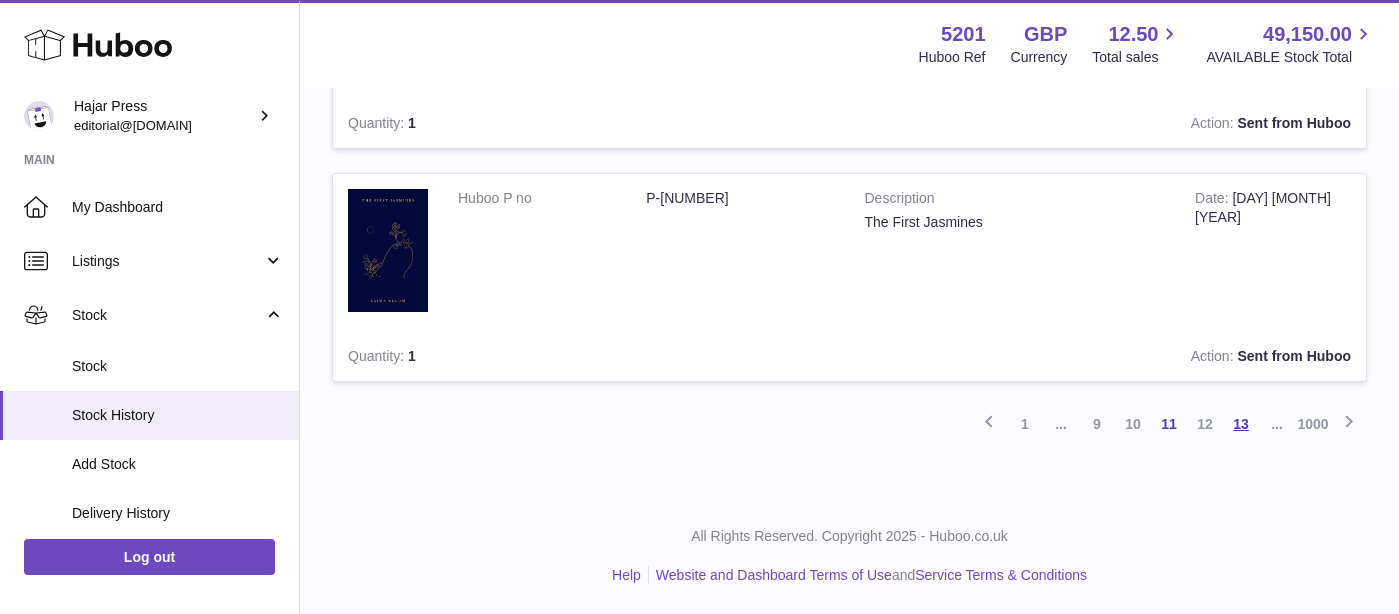 click on "13" at bounding box center (1241, 424) 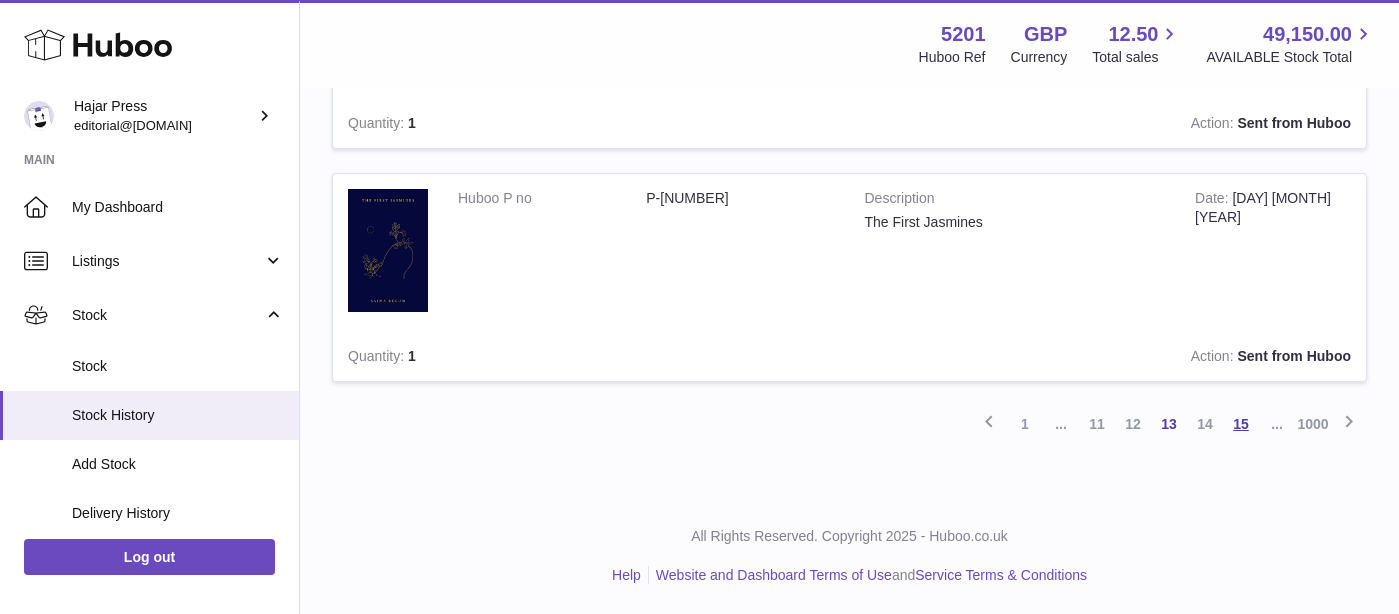 click on "15" at bounding box center [1241, 424] 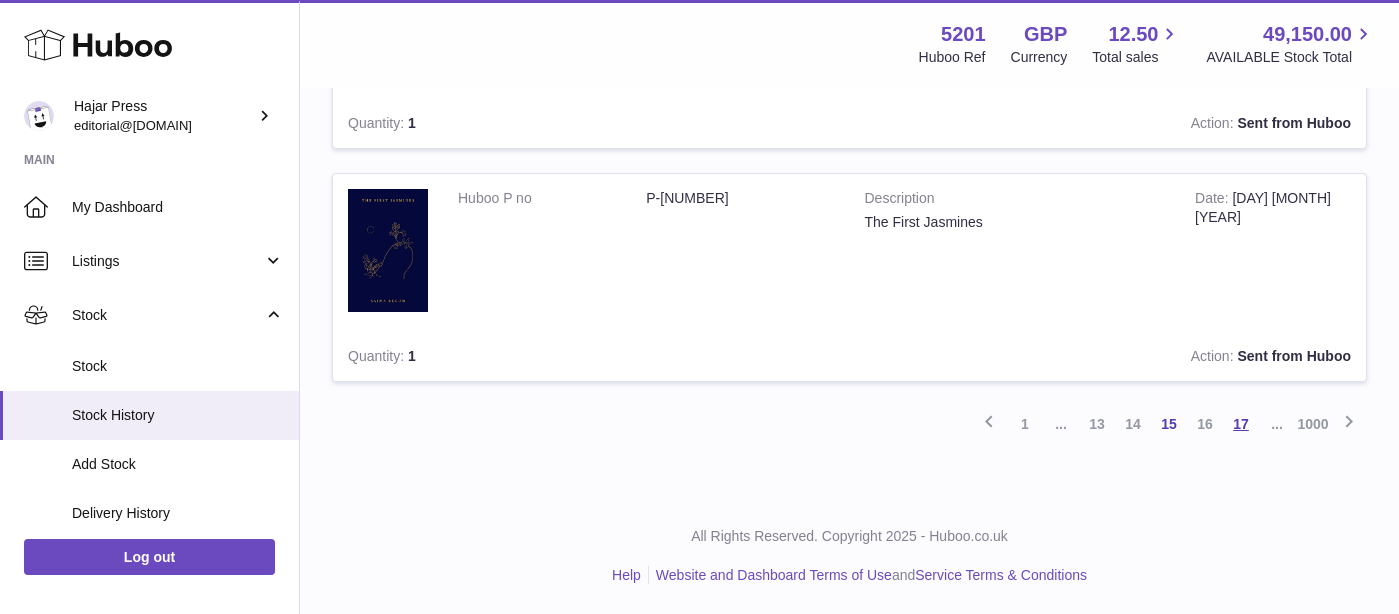 click on "17" at bounding box center [1241, 424] 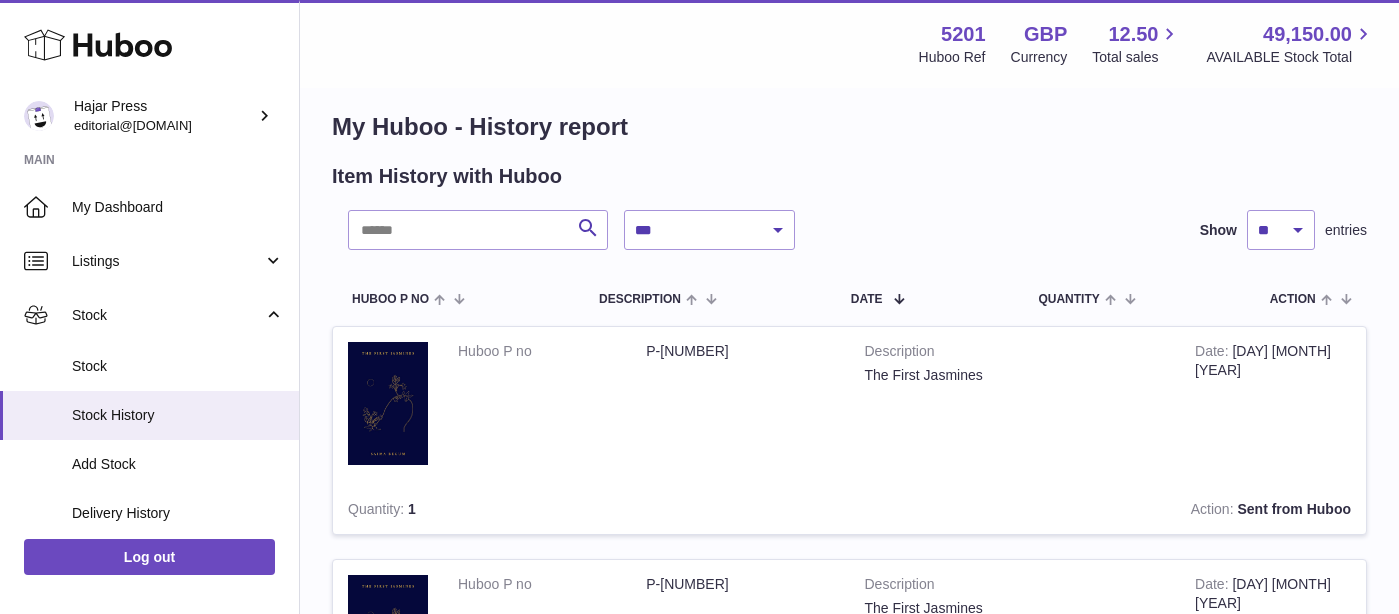 scroll, scrollTop: 0, scrollLeft: 0, axis: both 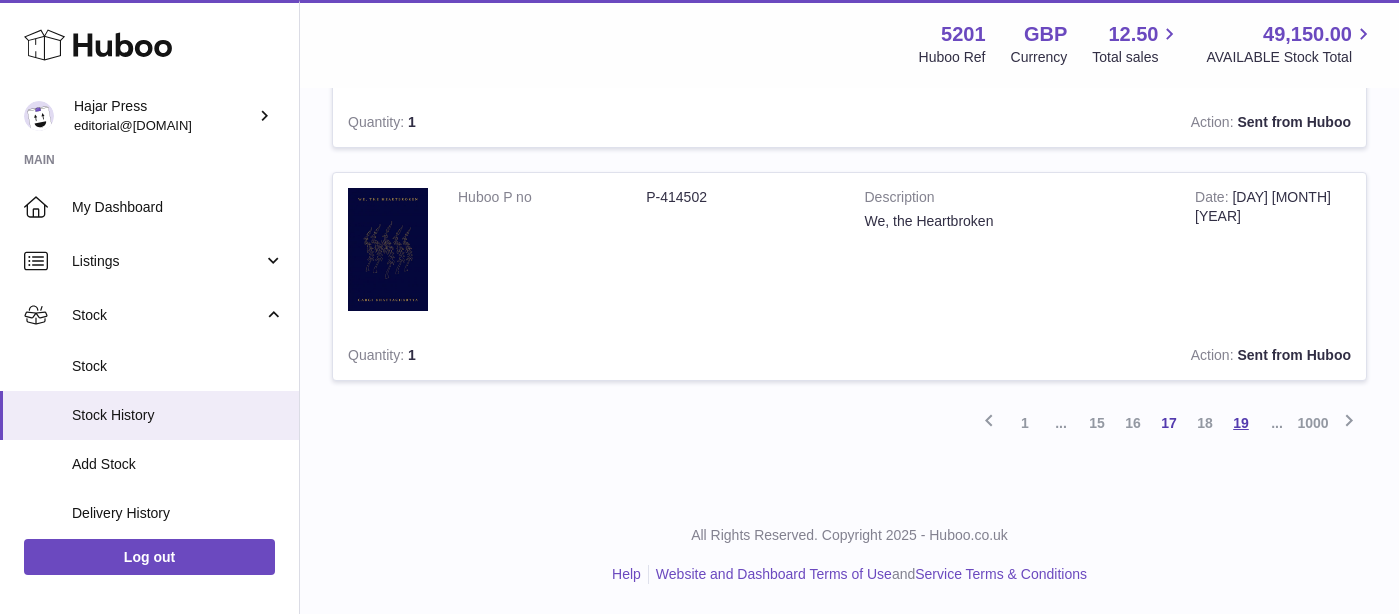 click on "19" at bounding box center (1241, 423) 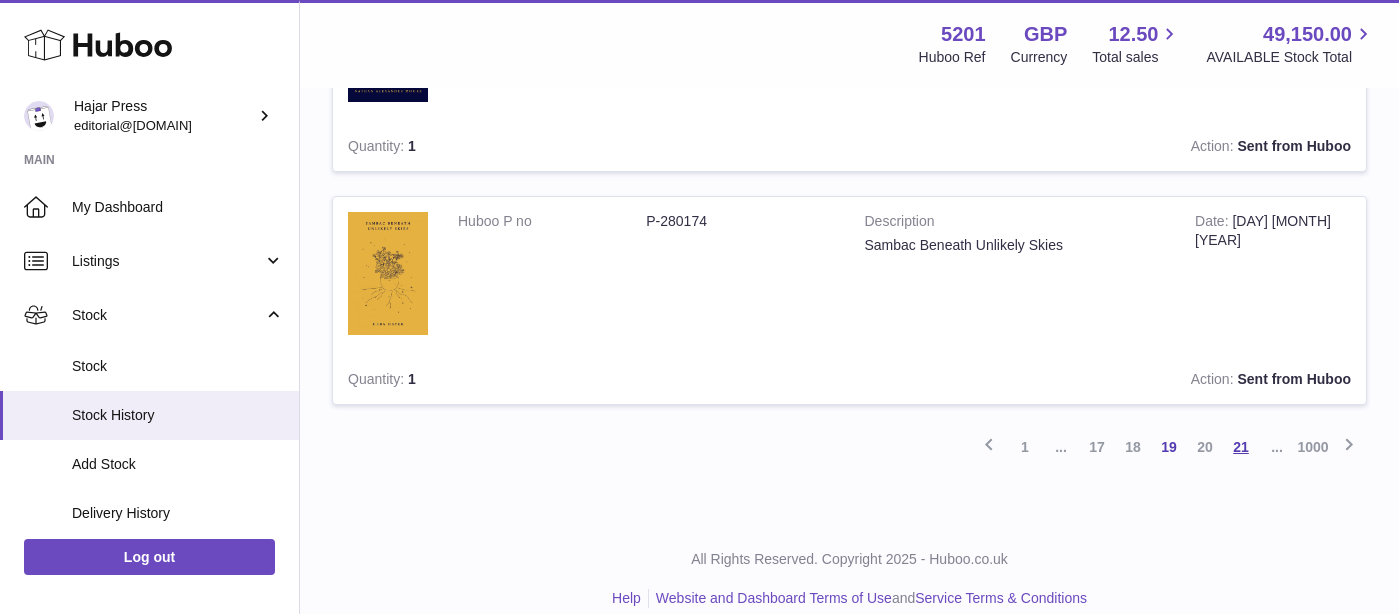 scroll, scrollTop: 2265, scrollLeft: 0, axis: vertical 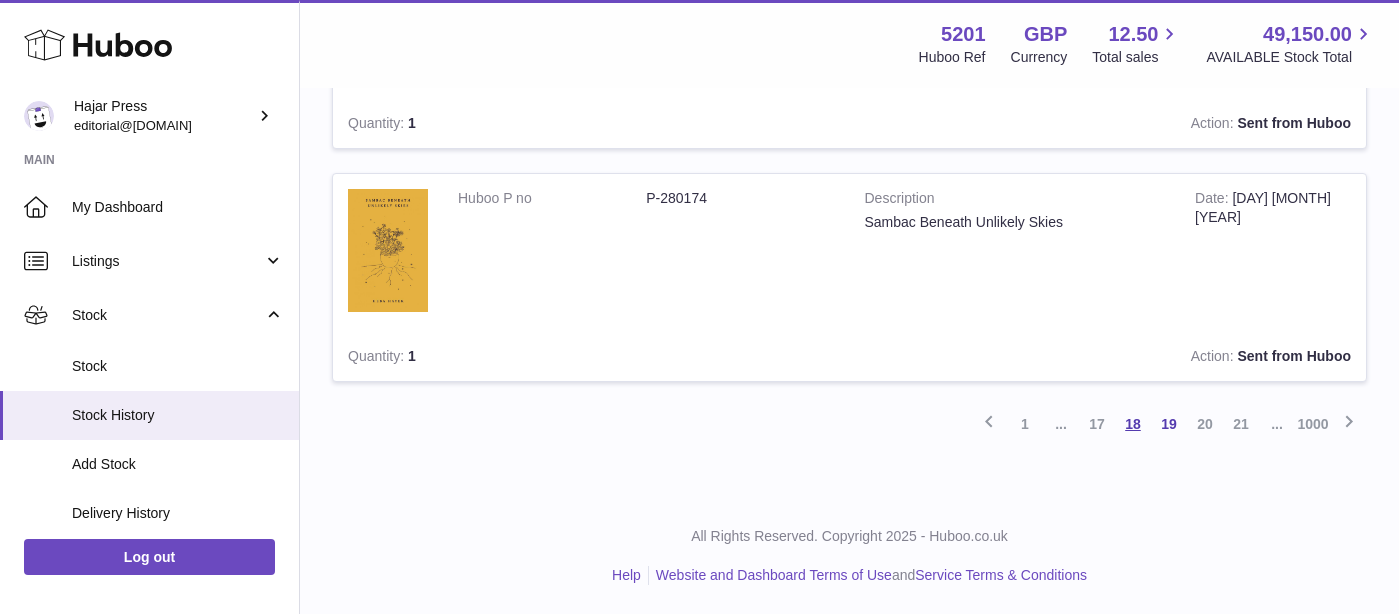 click on "18" at bounding box center (1133, 424) 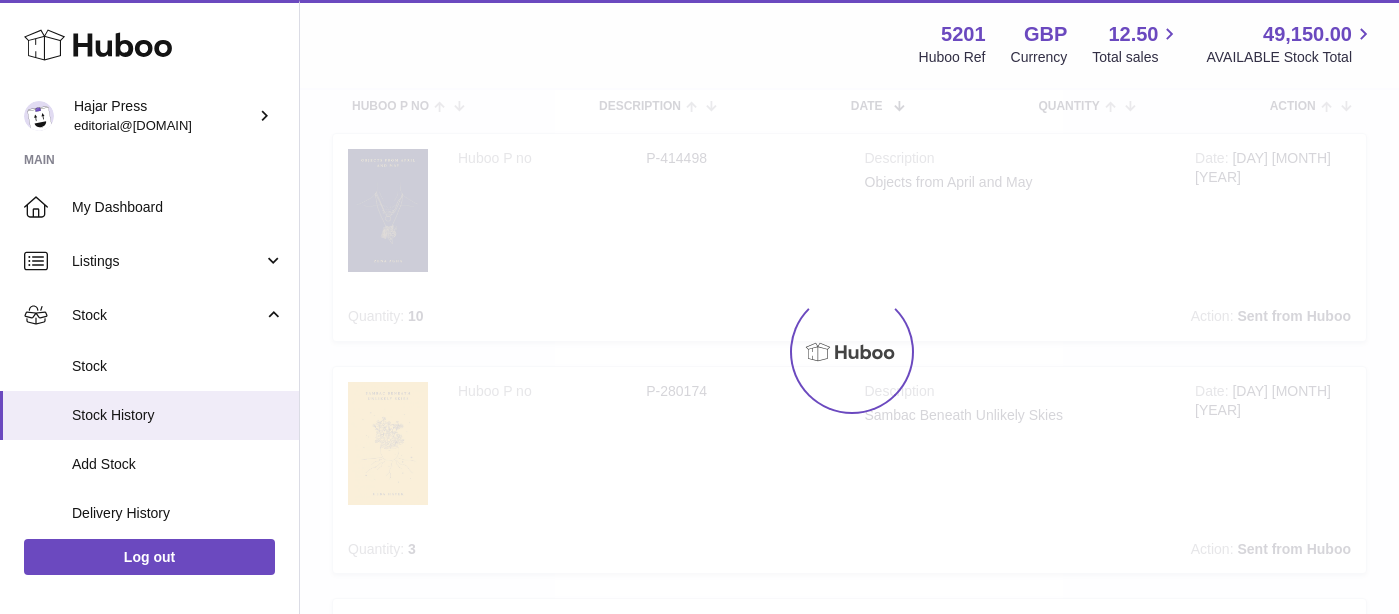 scroll, scrollTop: 90, scrollLeft: 0, axis: vertical 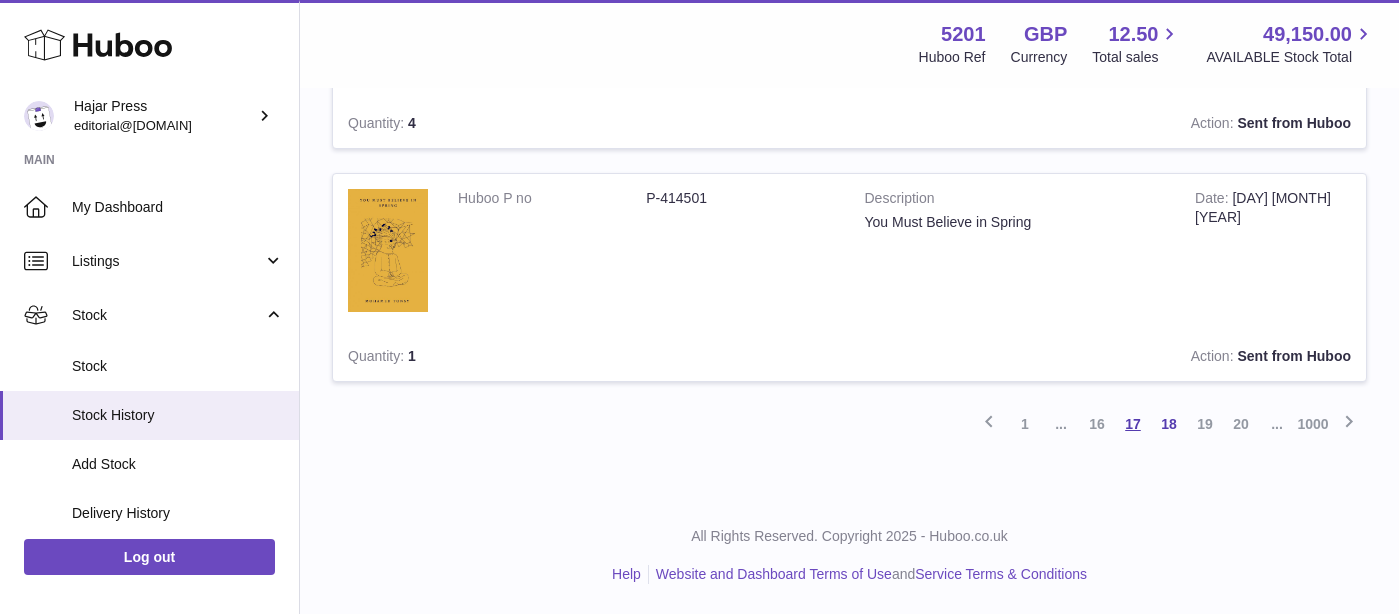 click on "17" at bounding box center (1133, 424) 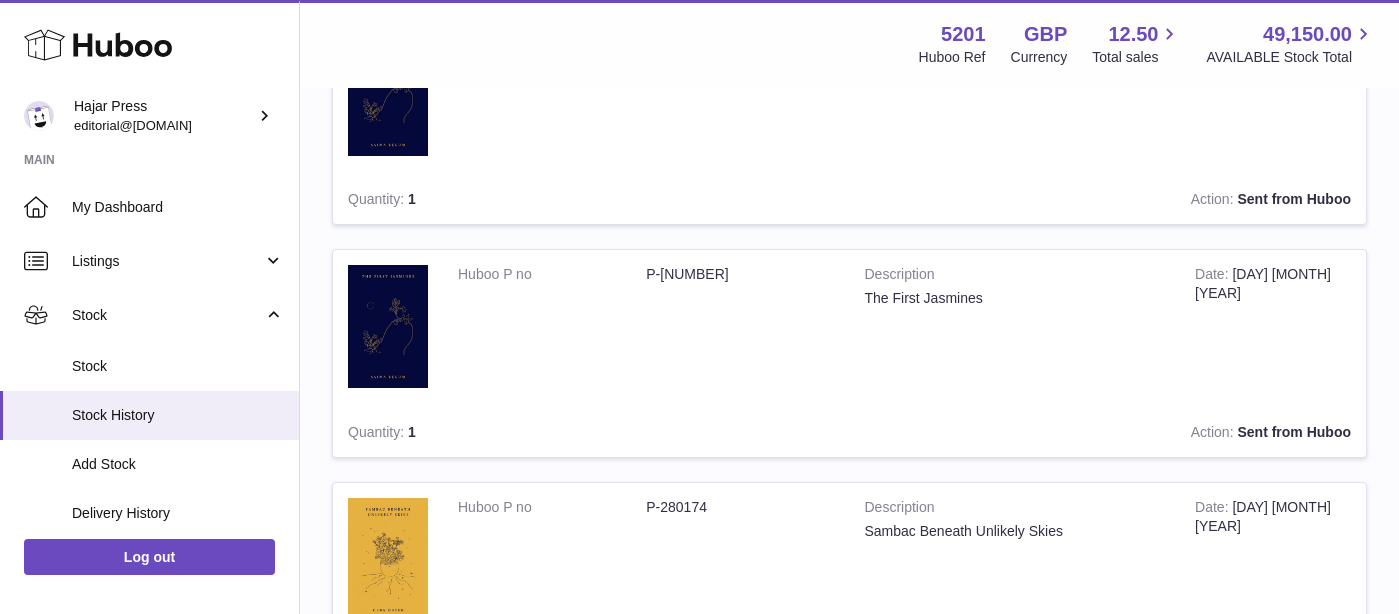 scroll, scrollTop: 2265, scrollLeft: 0, axis: vertical 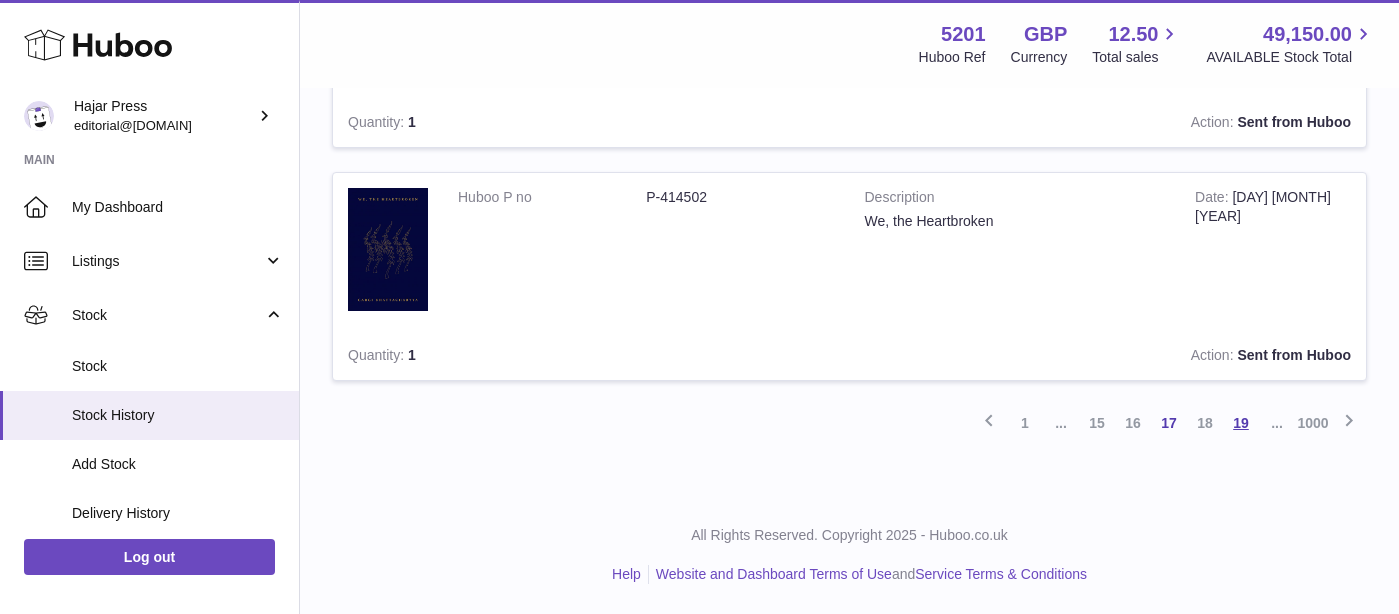 click on "19" at bounding box center [1241, 423] 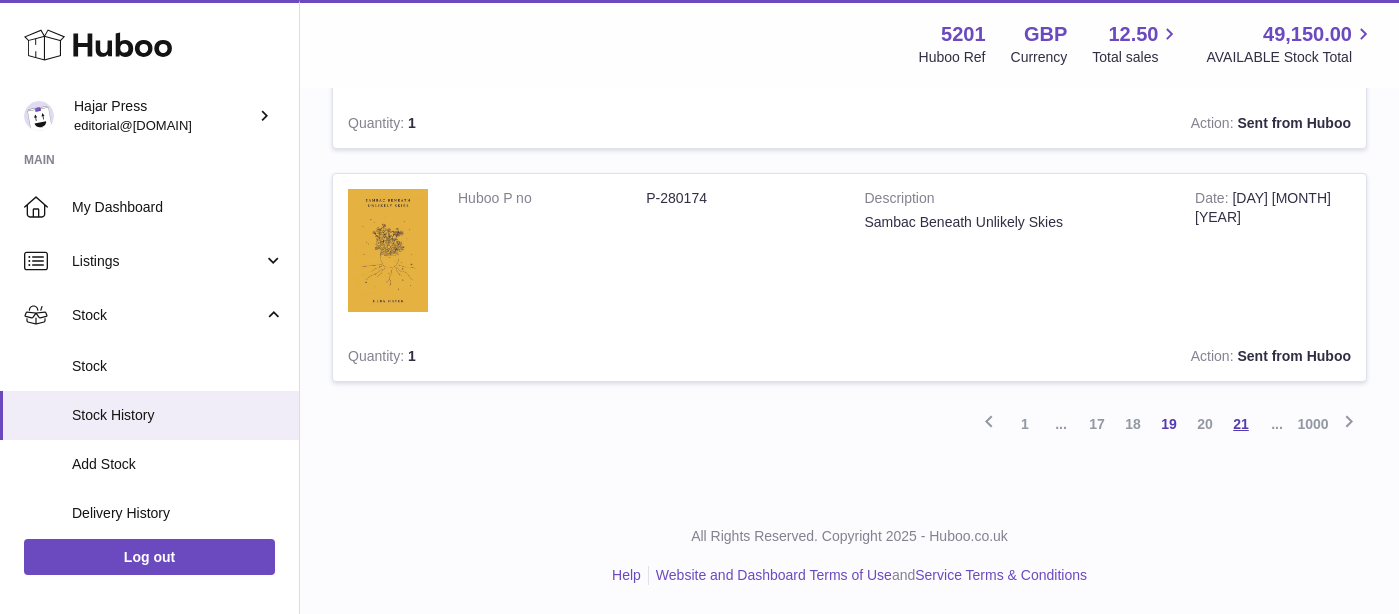 click on "21" at bounding box center (1241, 424) 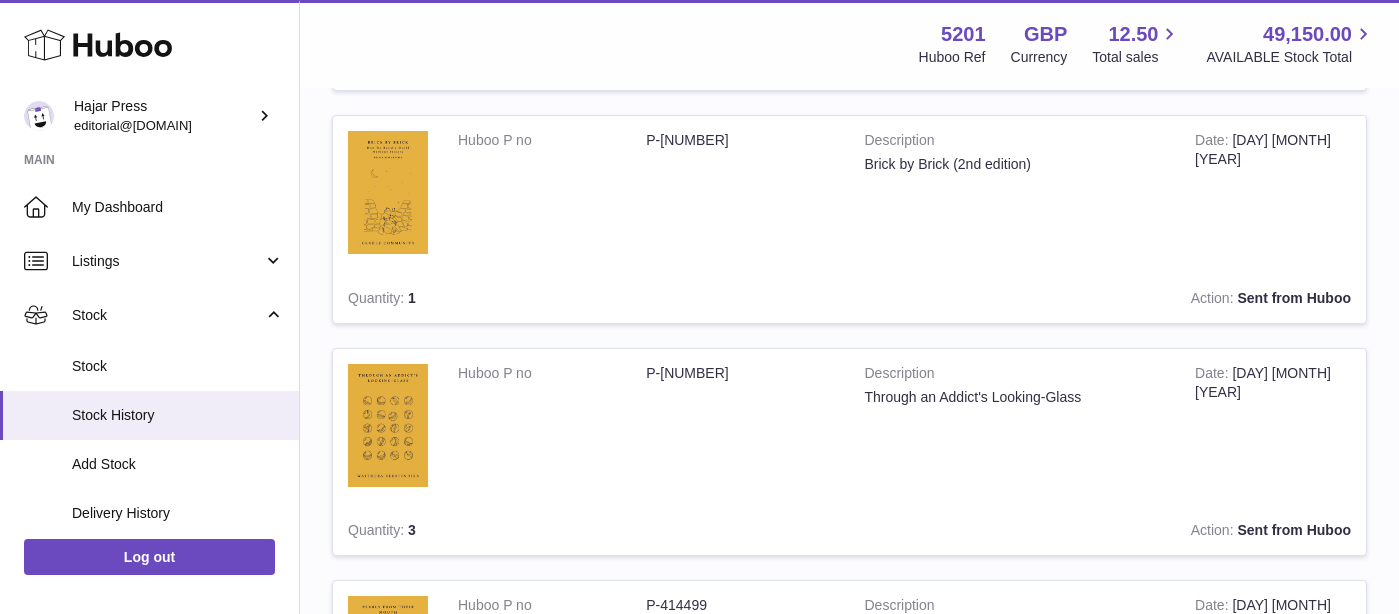 scroll, scrollTop: 0, scrollLeft: 0, axis: both 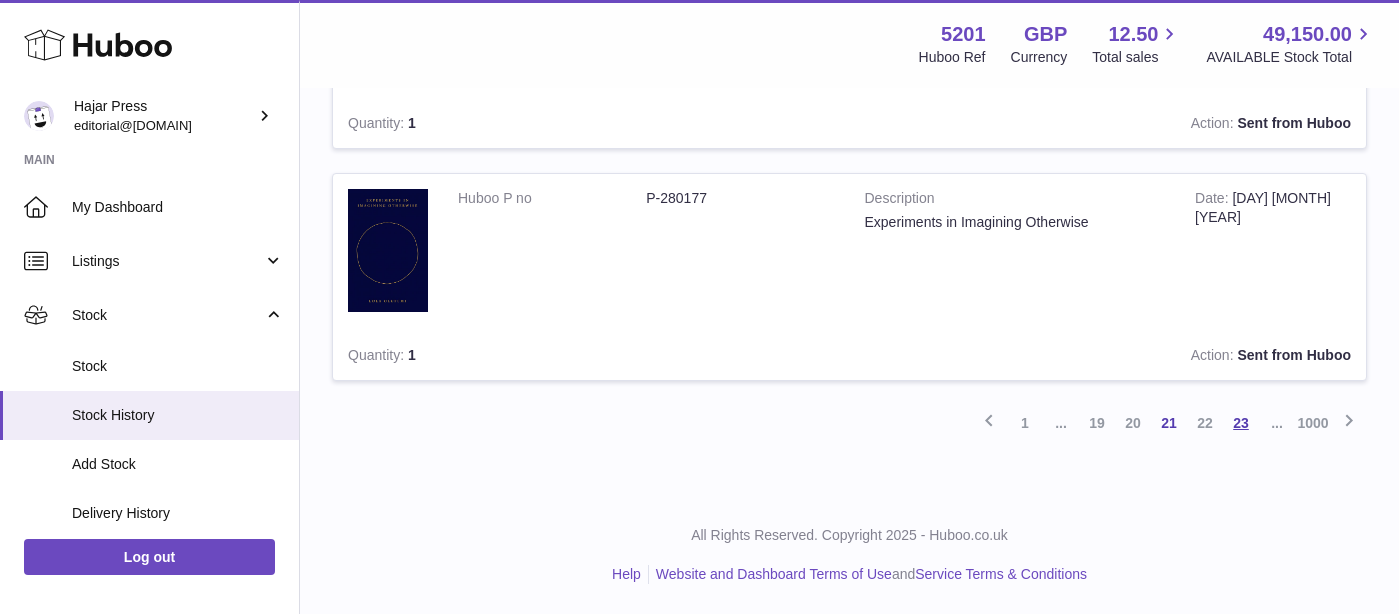 click on "23" at bounding box center [1241, 423] 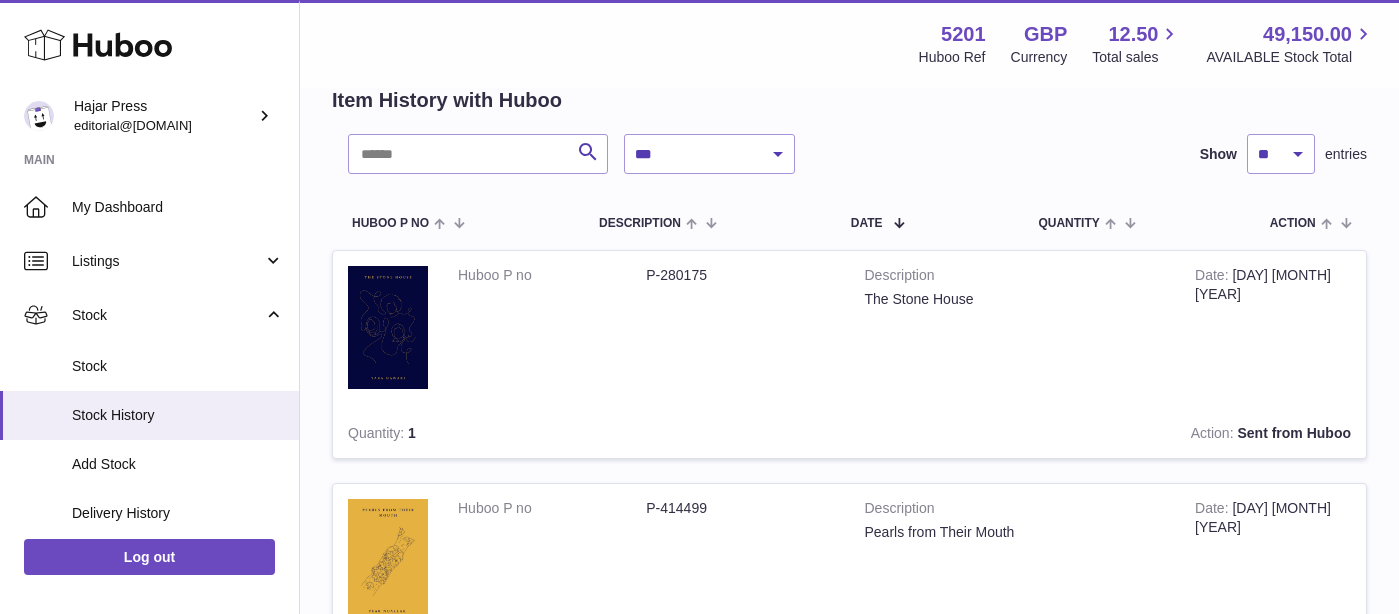 scroll, scrollTop: 2266, scrollLeft: 0, axis: vertical 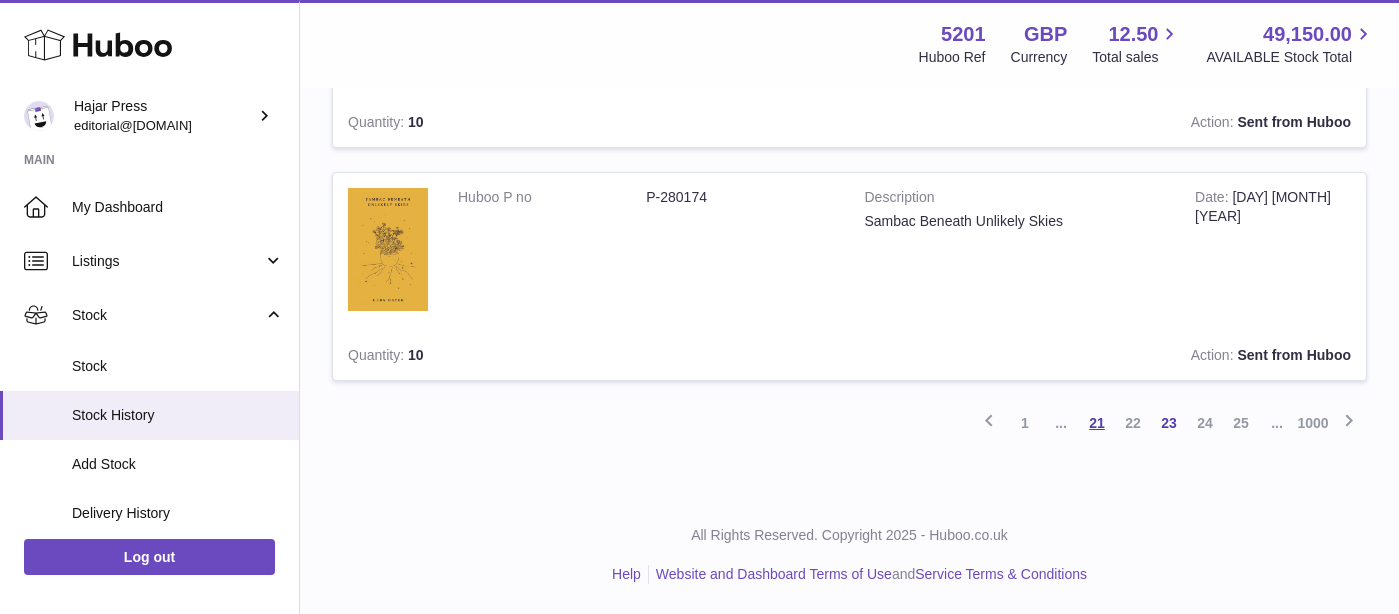 click on "21" at bounding box center [1097, 423] 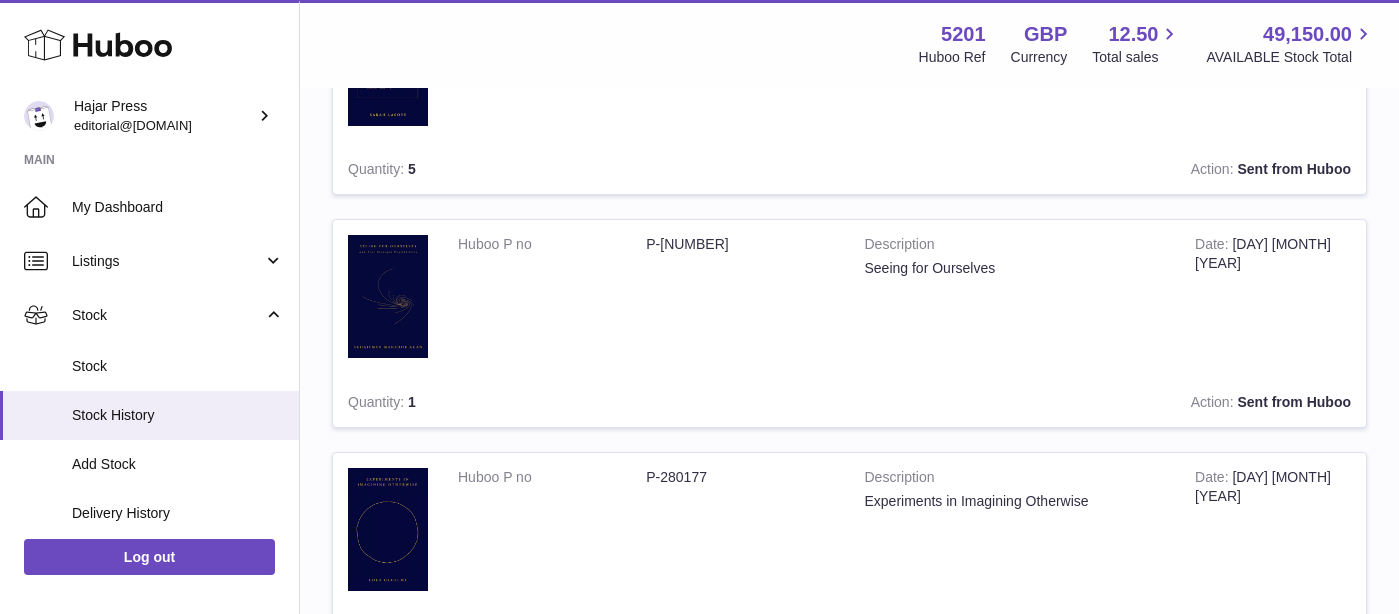 scroll, scrollTop: 2265, scrollLeft: 0, axis: vertical 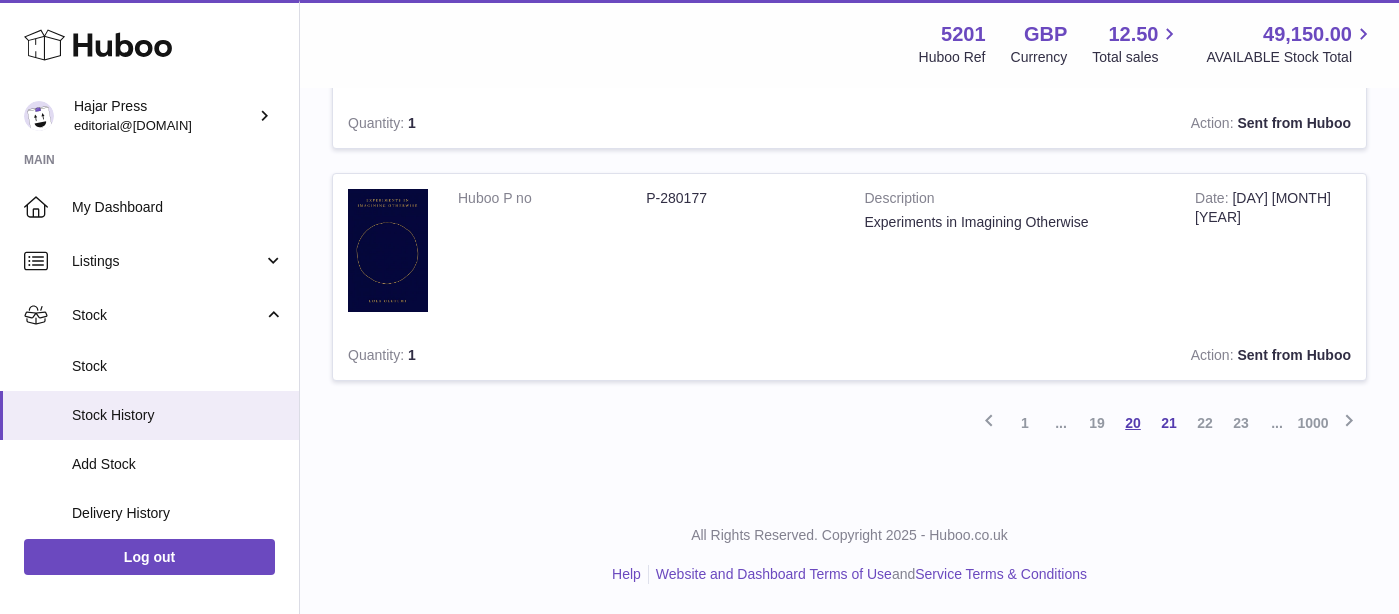 click on "20" at bounding box center (1133, 423) 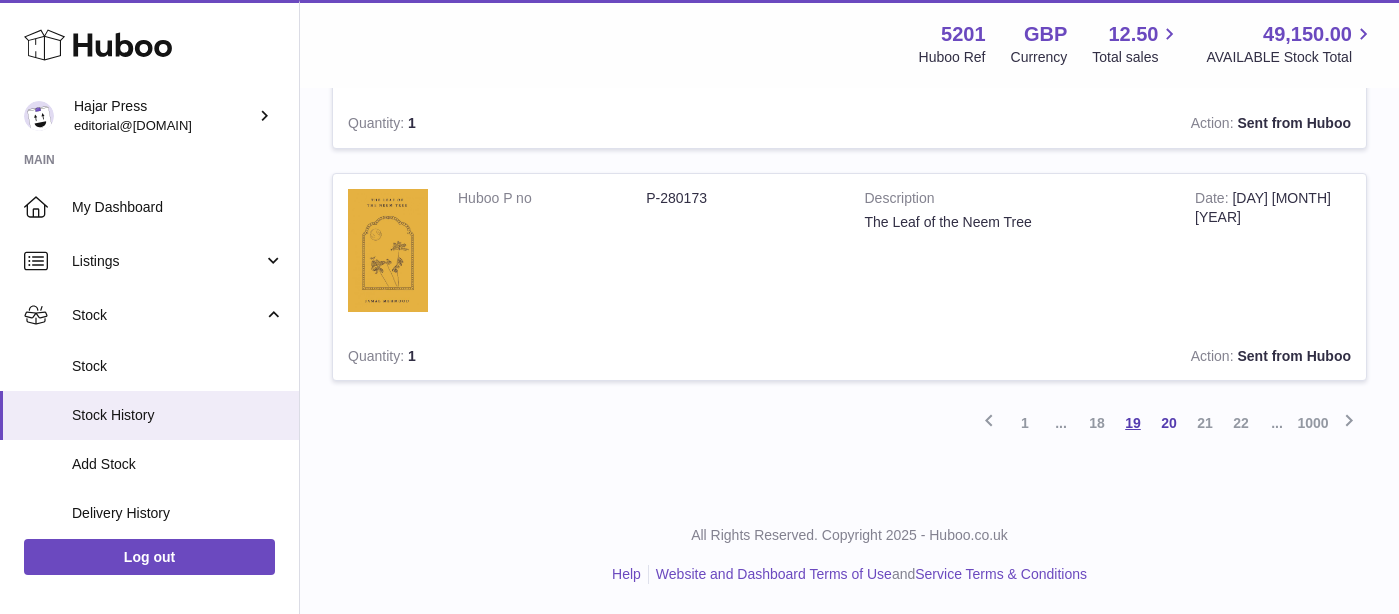 scroll, scrollTop: 2265, scrollLeft: 0, axis: vertical 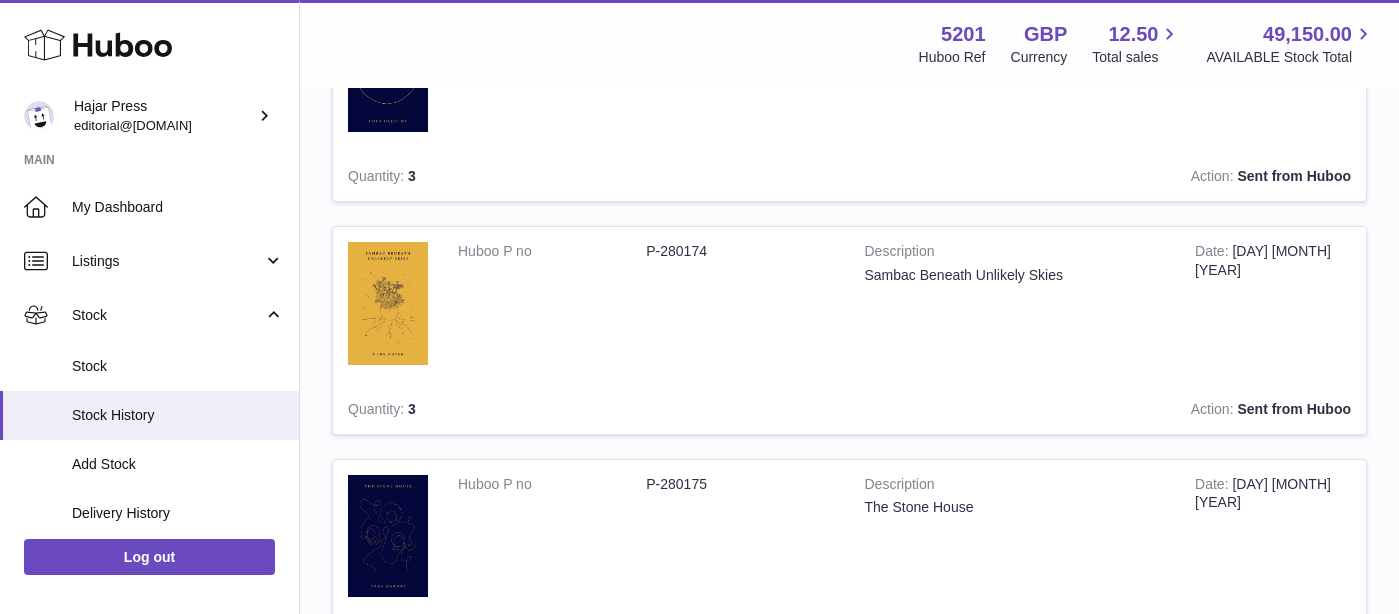 click on "Huboo P no   P-414498   Description
Objects from April and May
Date 7th Jul 2025
Quantity 10
Action   Sent from Huboo   Huboo P no   P-280174   Description
Sambac Beneath Unlikely Skies
Date 7th Jul 2025
Quantity 3
Action   Sent from Huboo   Huboo P no   P-414502   Description
We, the Heartbroken
Date 1st Jul 2025
Quantity 1
Action   Sent from Huboo   Huboo P no   P-726970   Description
Seeing for Ourselves
Date 1st Jul 2025
Quantity 3
Action   Sent from Huboo   Huboo P no   P-280177   Description
Experiments in Imagining Otherwise
Date 1st Jul 2025
Quantity 3
Action   Sent from Huboo   Huboo P no   P-280174   Description
Sambac Beneath Unlikely Skies
Date 1st Jul 2025
Quantity 3
Action   Sent from Huboo   Huboo P no   P-280175   Description
The Stone House
Date" at bounding box center [849, 226] 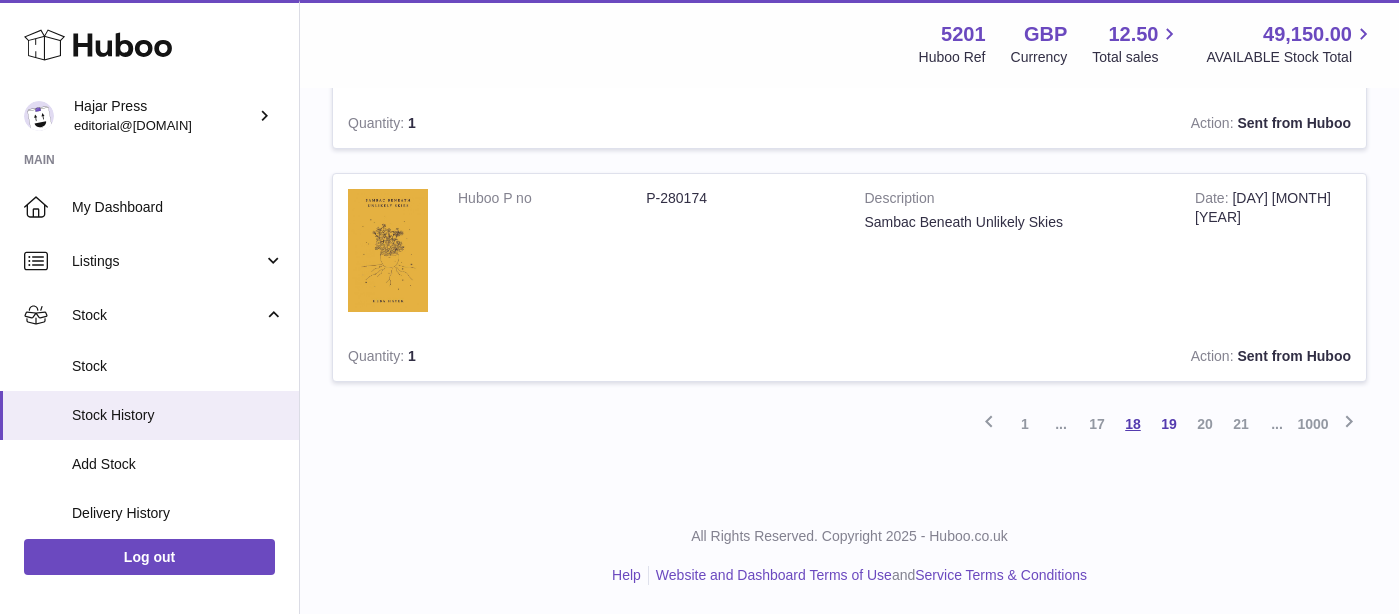 click on "18" at bounding box center [1133, 424] 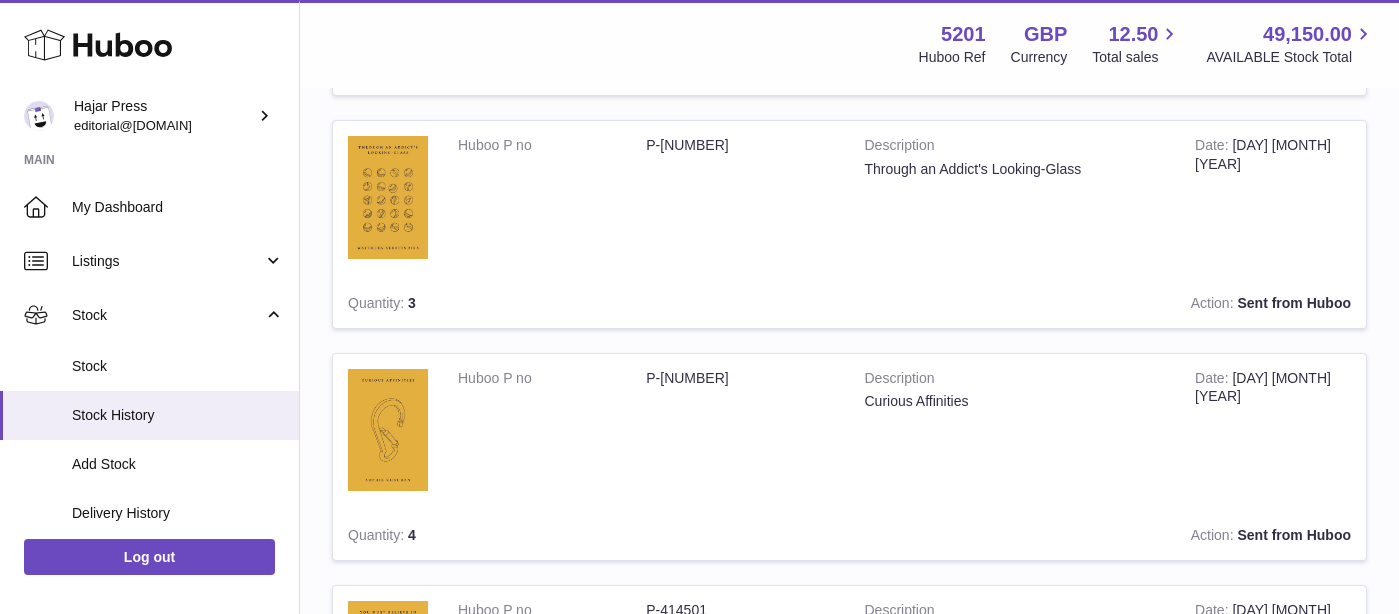 scroll, scrollTop: 2265, scrollLeft: 0, axis: vertical 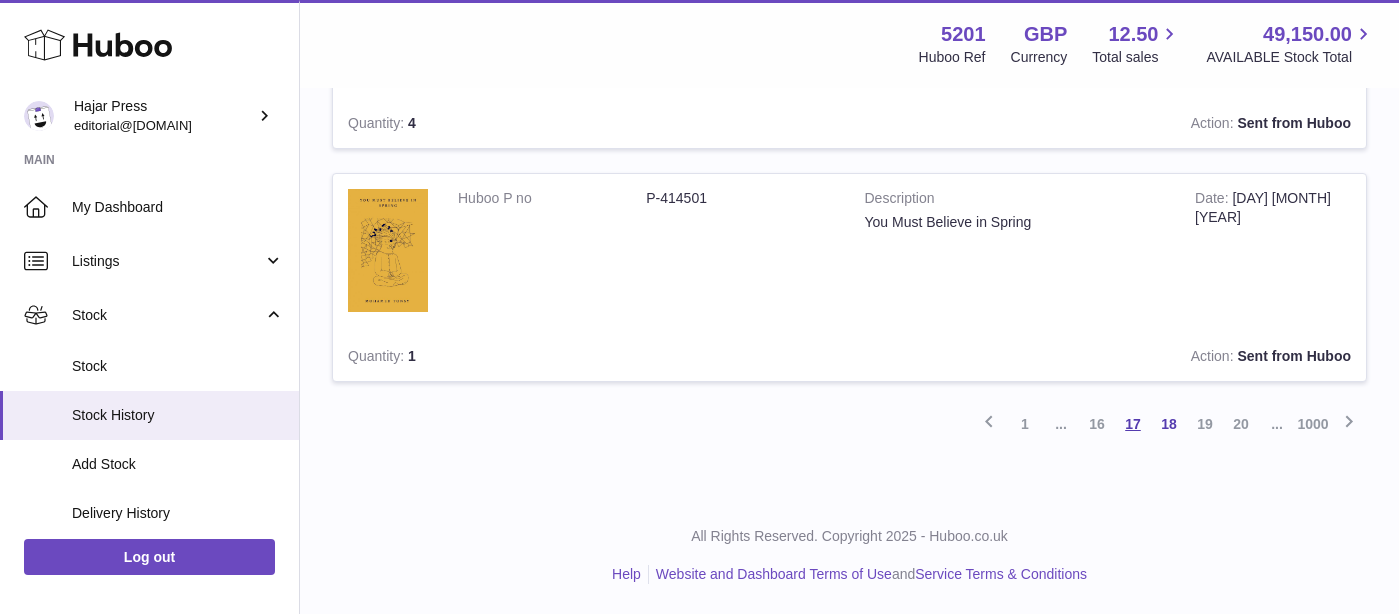 click on "17" at bounding box center [1133, 424] 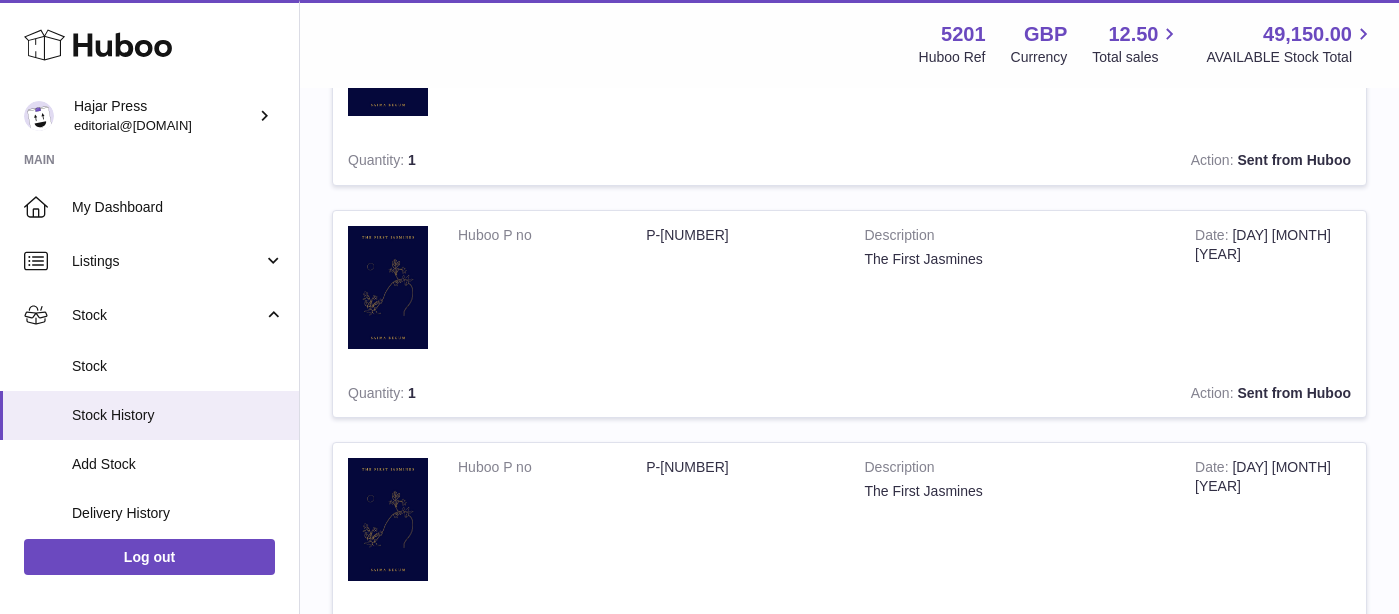 scroll, scrollTop: 2265, scrollLeft: 0, axis: vertical 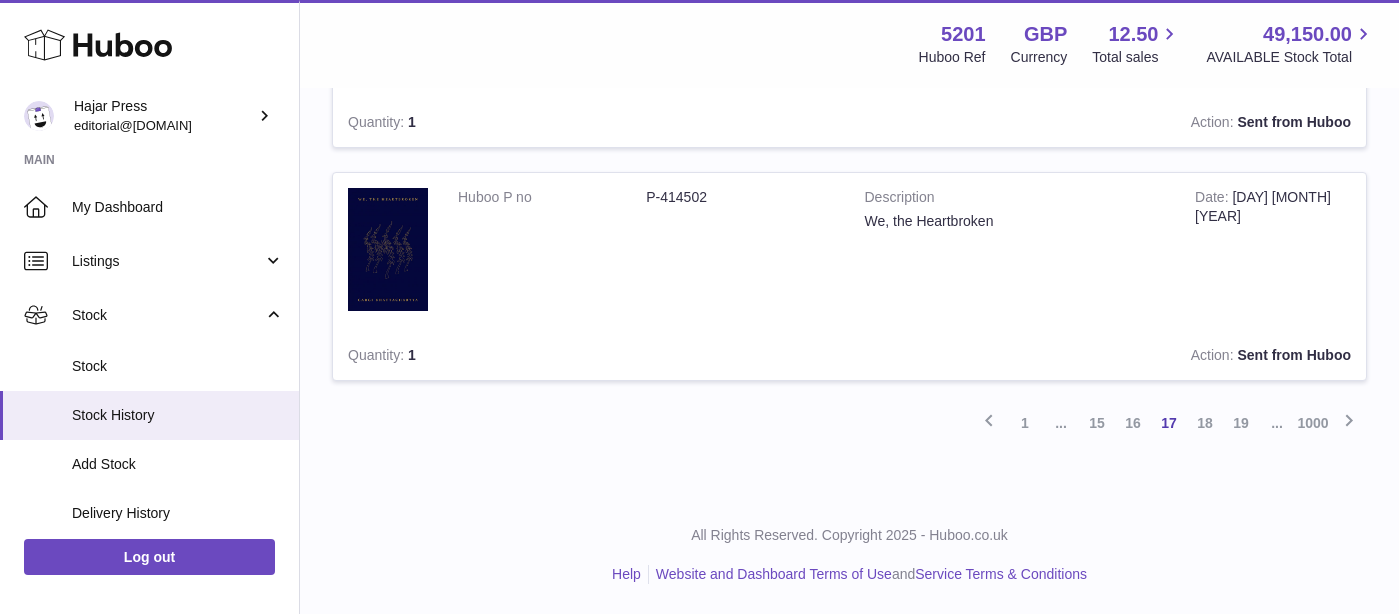 click on "..." at bounding box center [1061, 423] 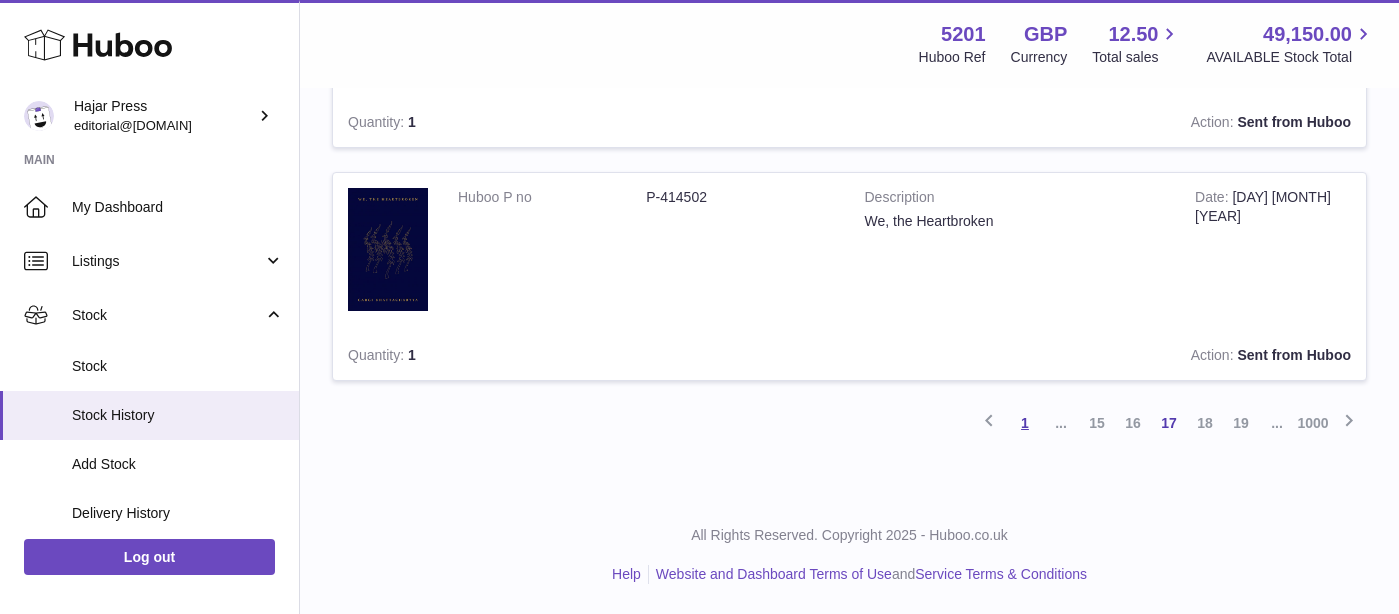 click on "1" at bounding box center (1025, 423) 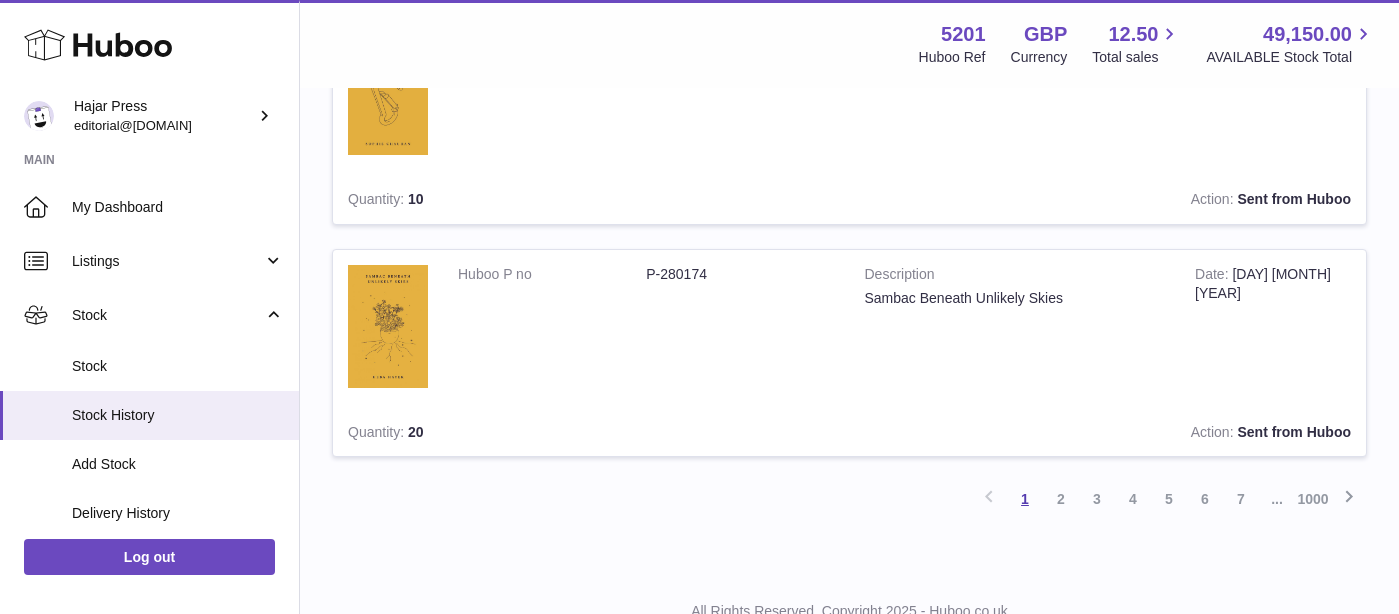 scroll, scrollTop: 2265, scrollLeft: 0, axis: vertical 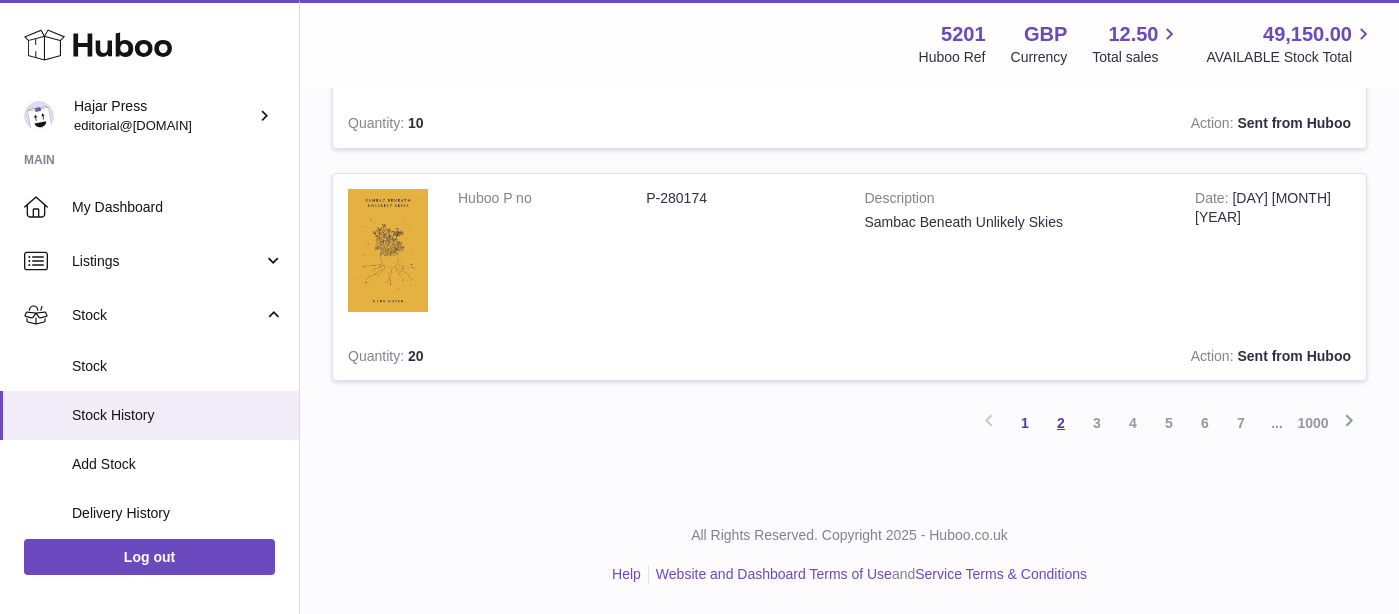 click on "2" at bounding box center [1061, 423] 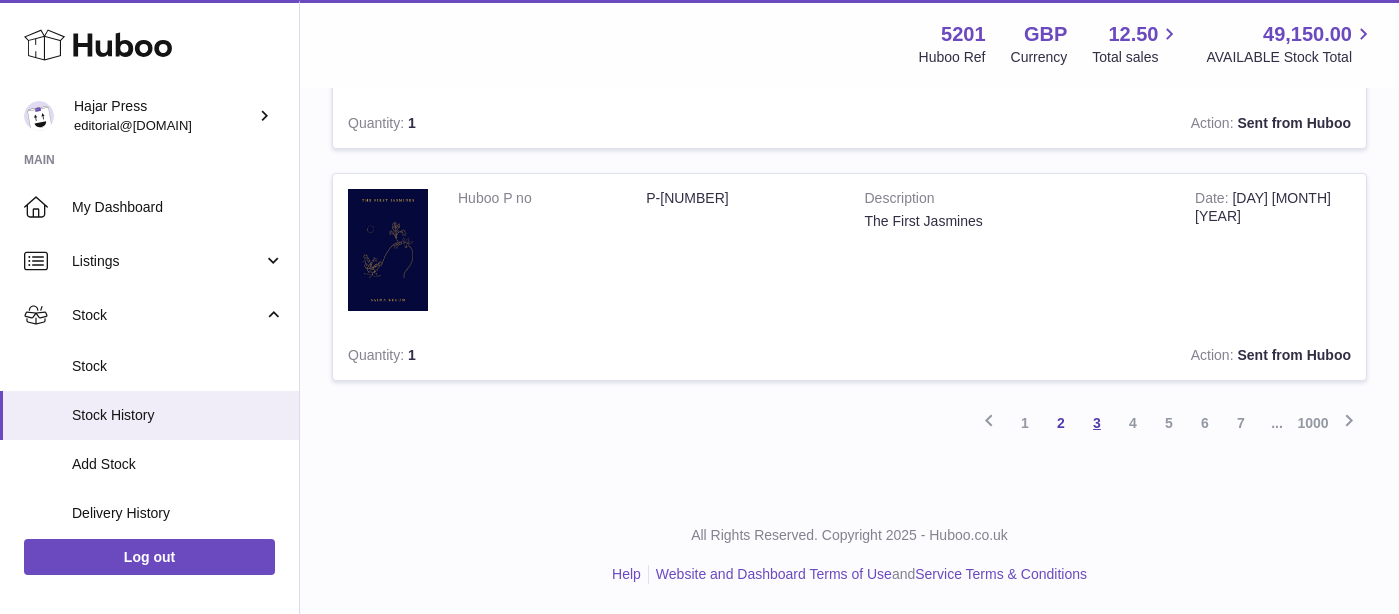 click on "3" at bounding box center (1097, 423) 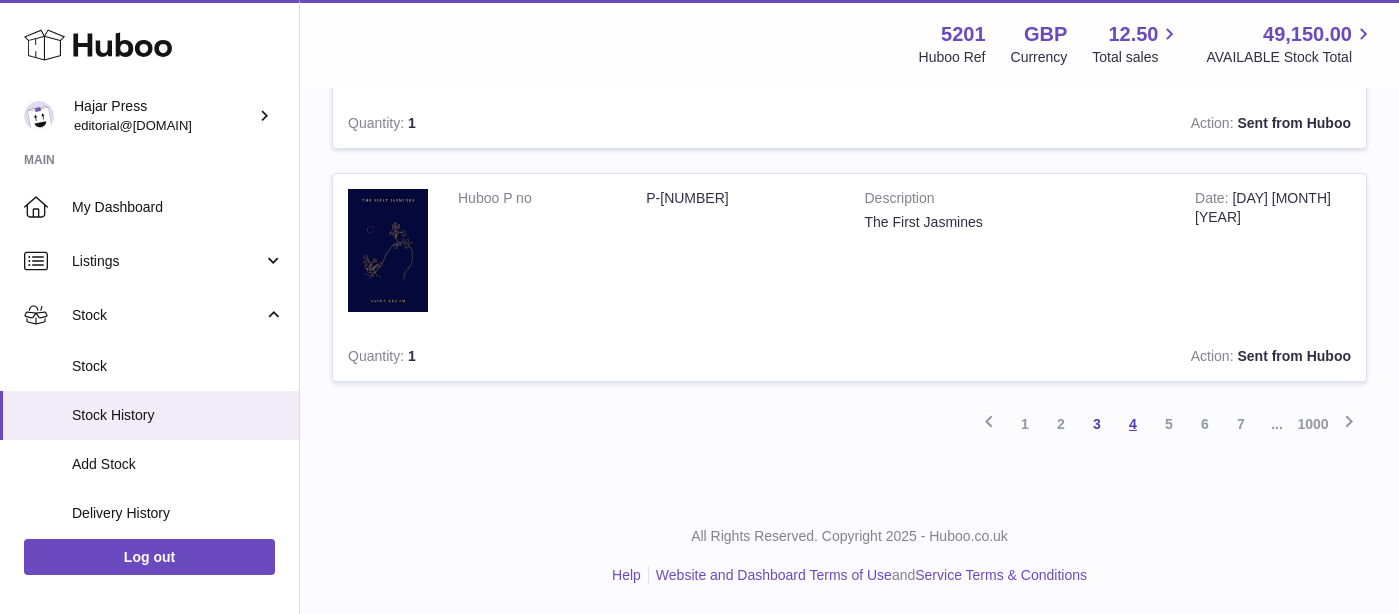 click on "4" at bounding box center [1133, 424] 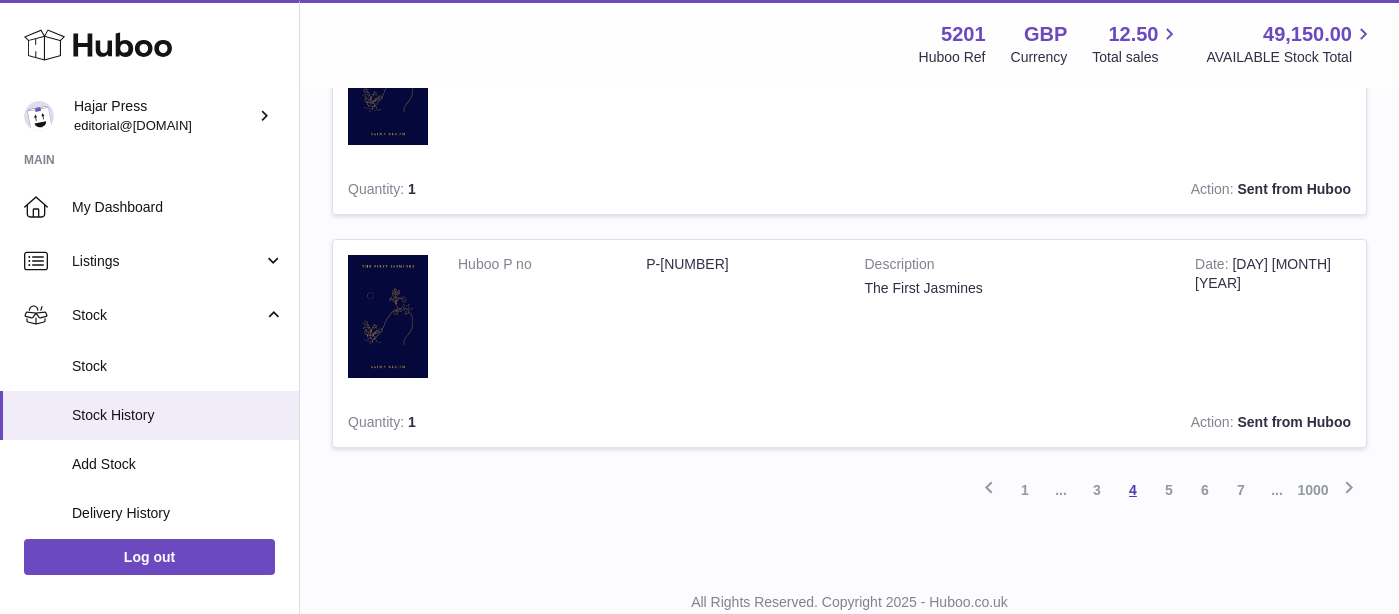 scroll, scrollTop: 2264, scrollLeft: 0, axis: vertical 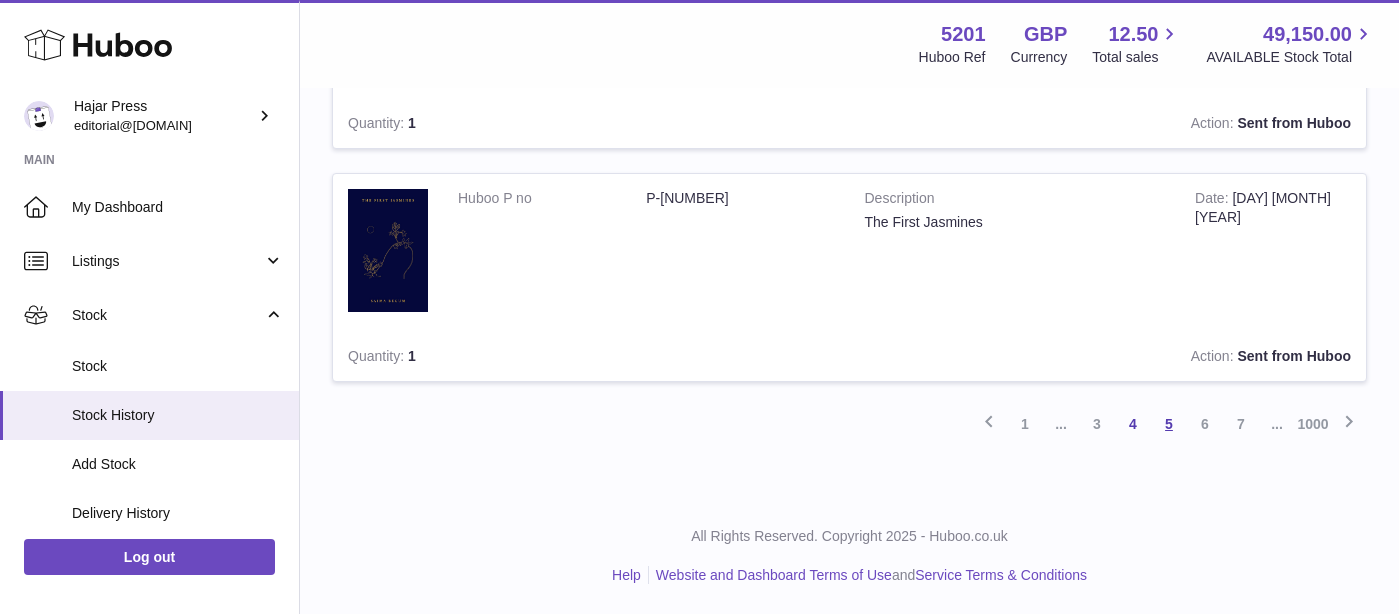 click on "5" at bounding box center [1169, 424] 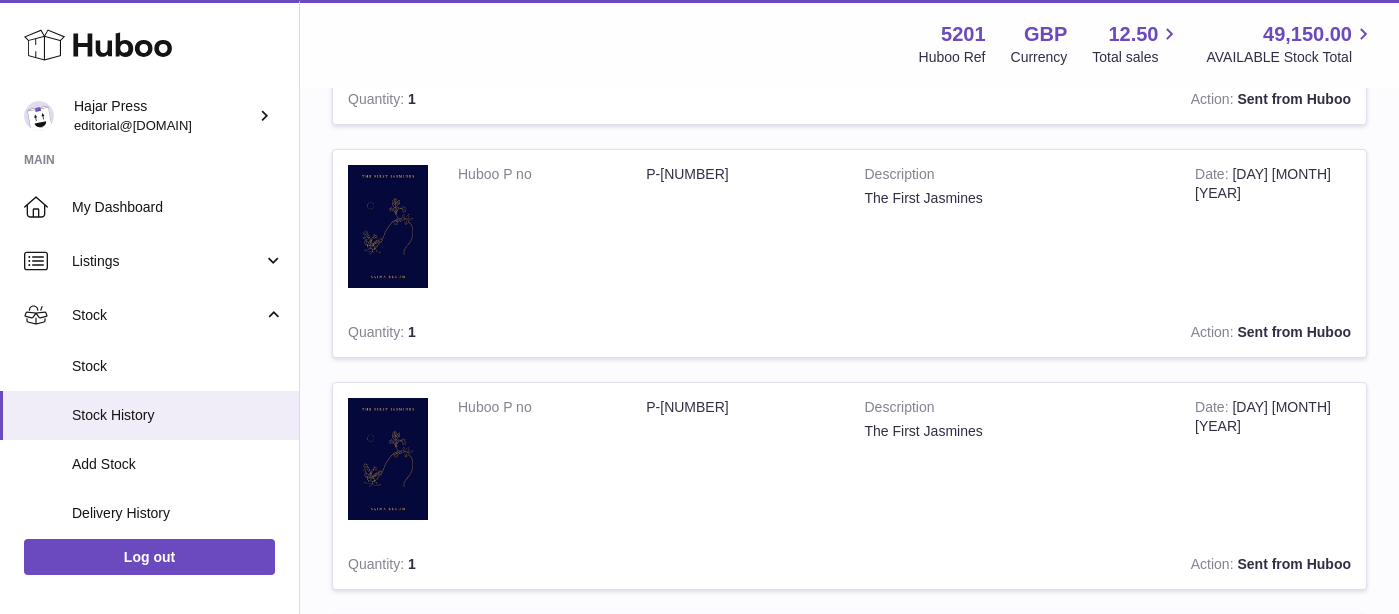 scroll, scrollTop: 2116, scrollLeft: 0, axis: vertical 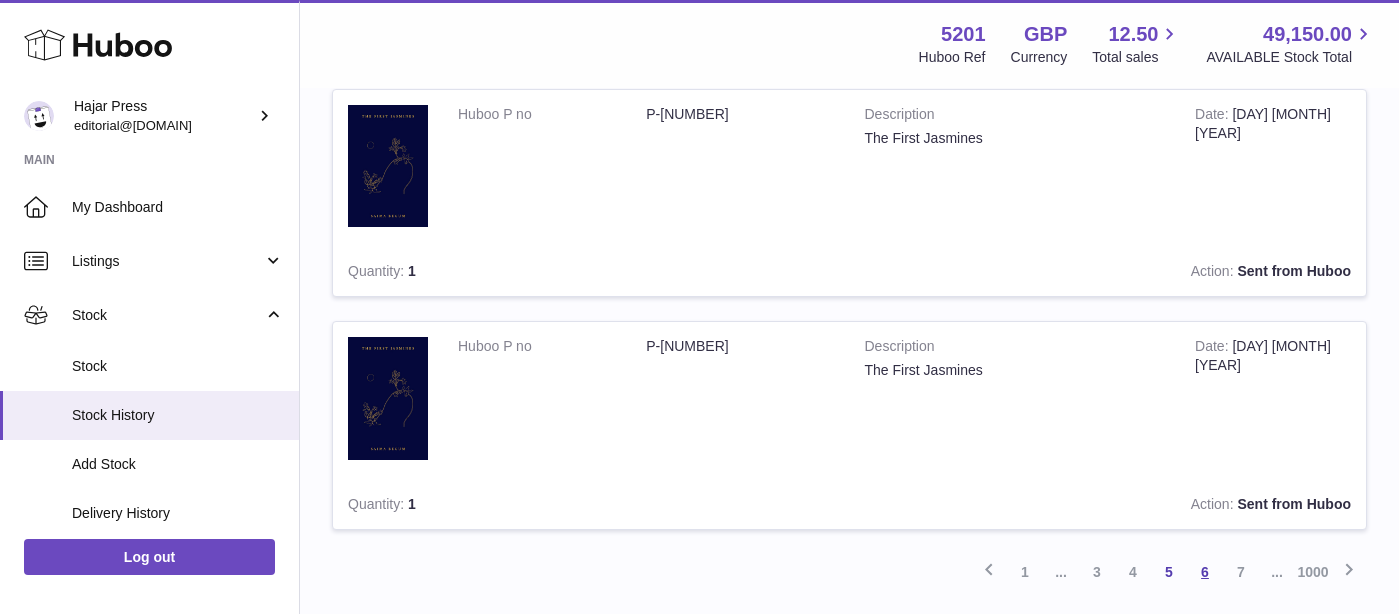 click on "6" at bounding box center [1205, 572] 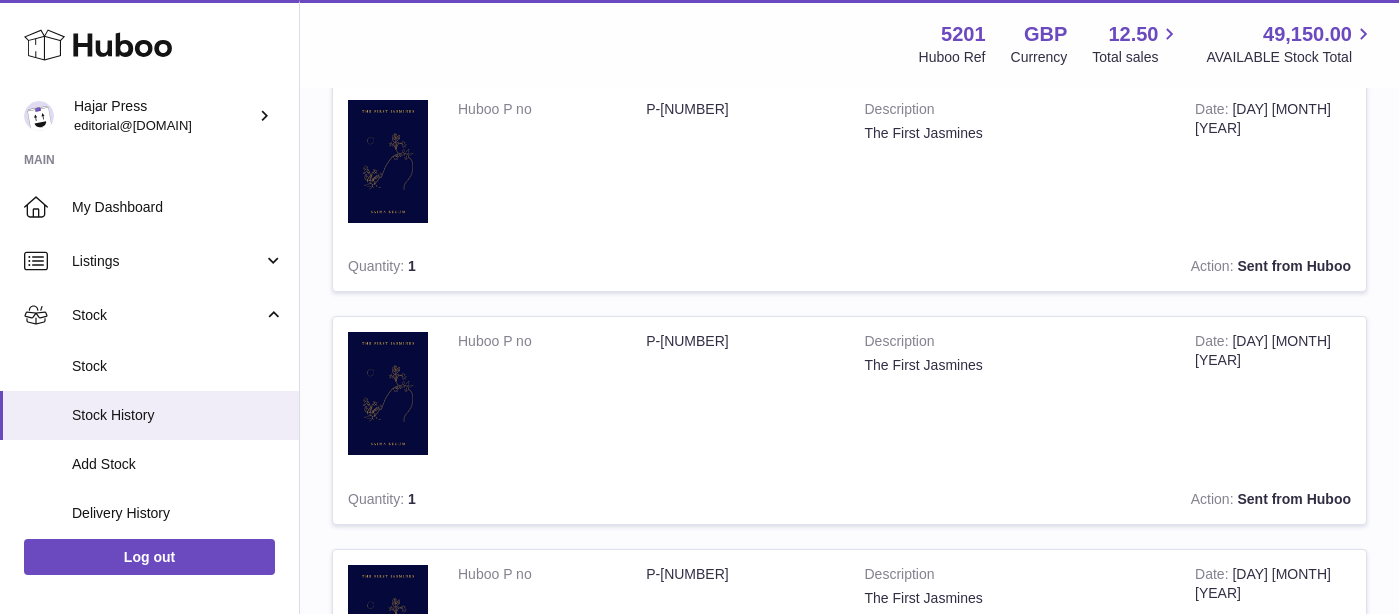 scroll, scrollTop: 2264, scrollLeft: 0, axis: vertical 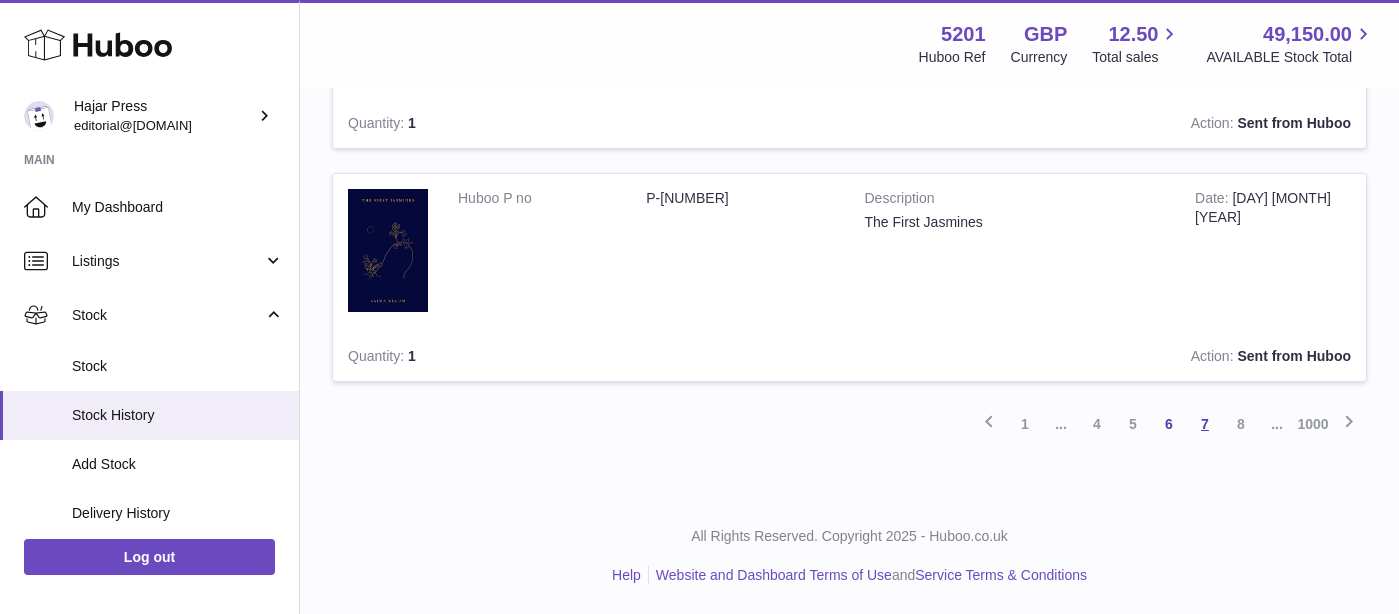 click on "7" at bounding box center (1205, 424) 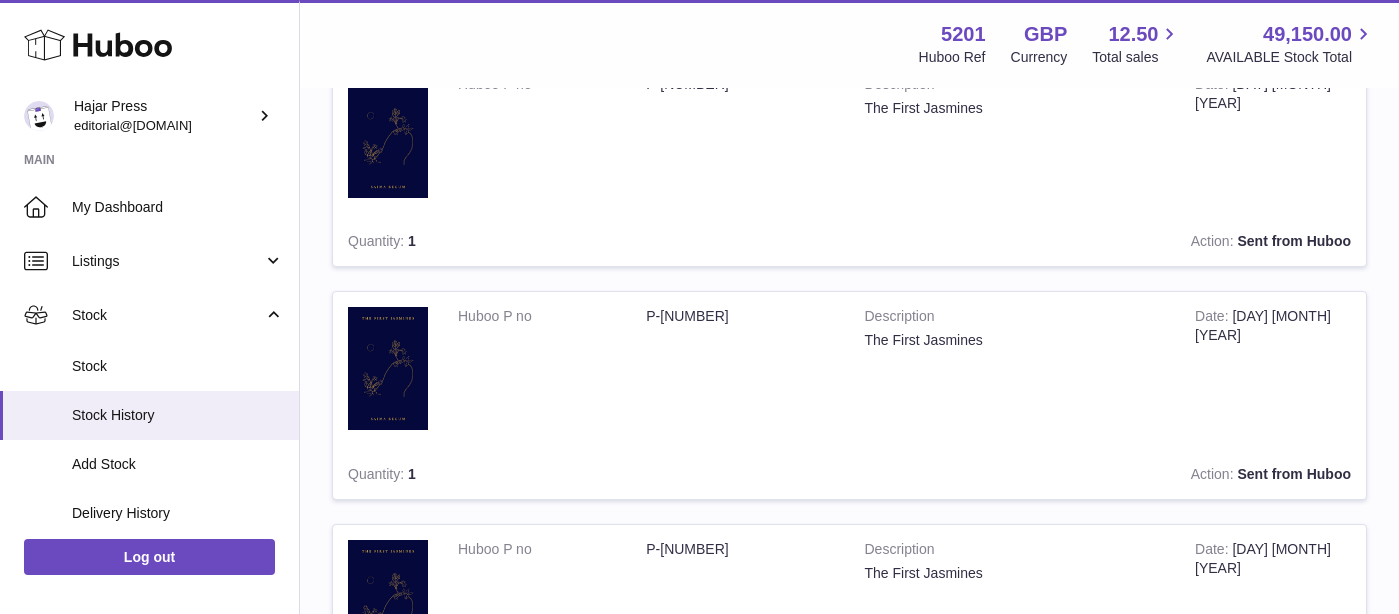 scroll, scrollTop: 2264, scrollLeft: 0, axis: vertical 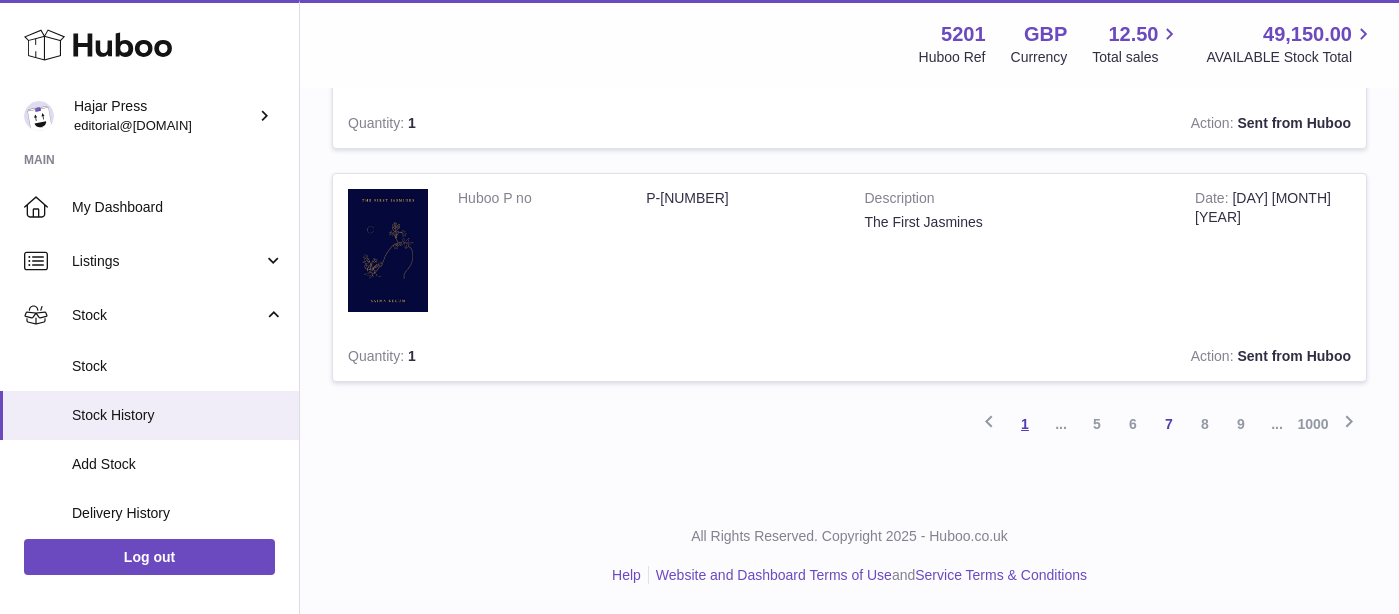 click on "1" at bounding box center (1025, 424) 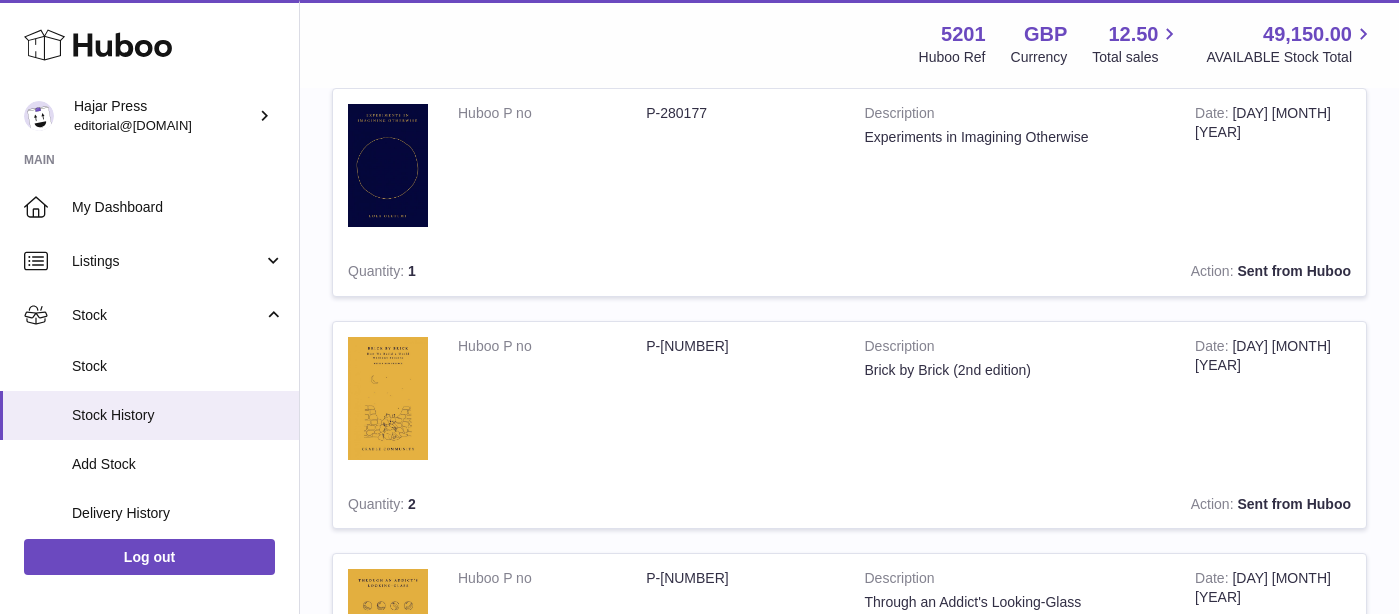 scroll, scrollTop: 0, scrollLeft: 0, axis: both 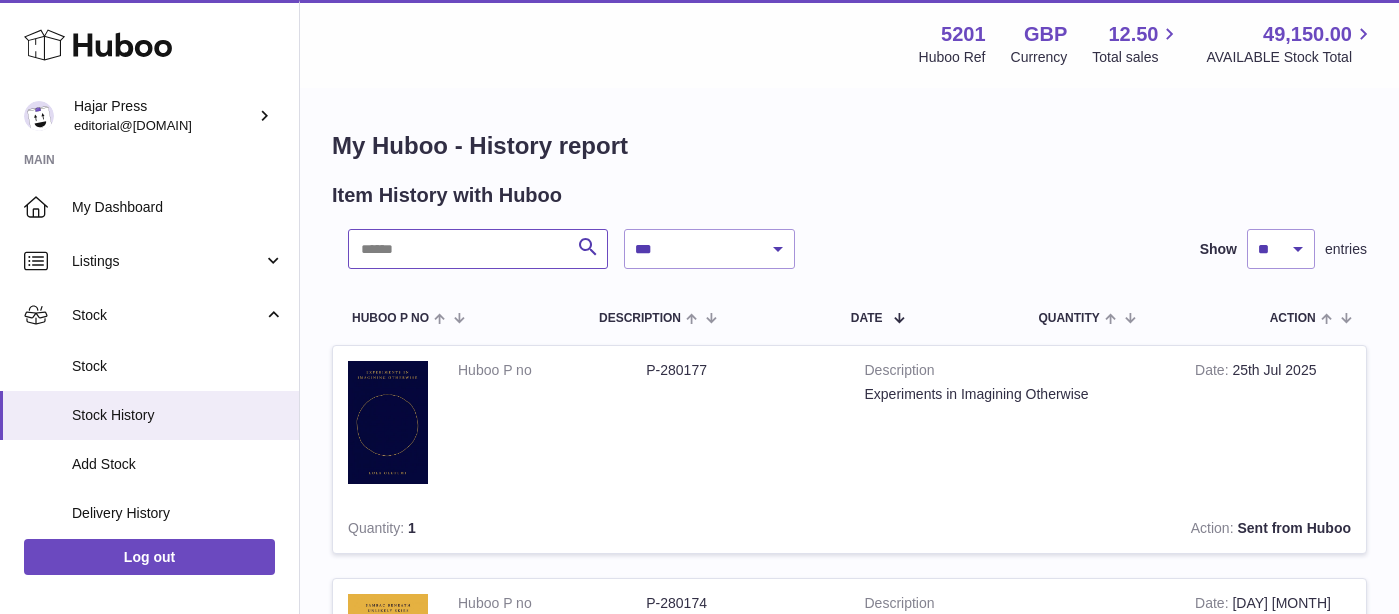 click at bounding box center (478, 249) 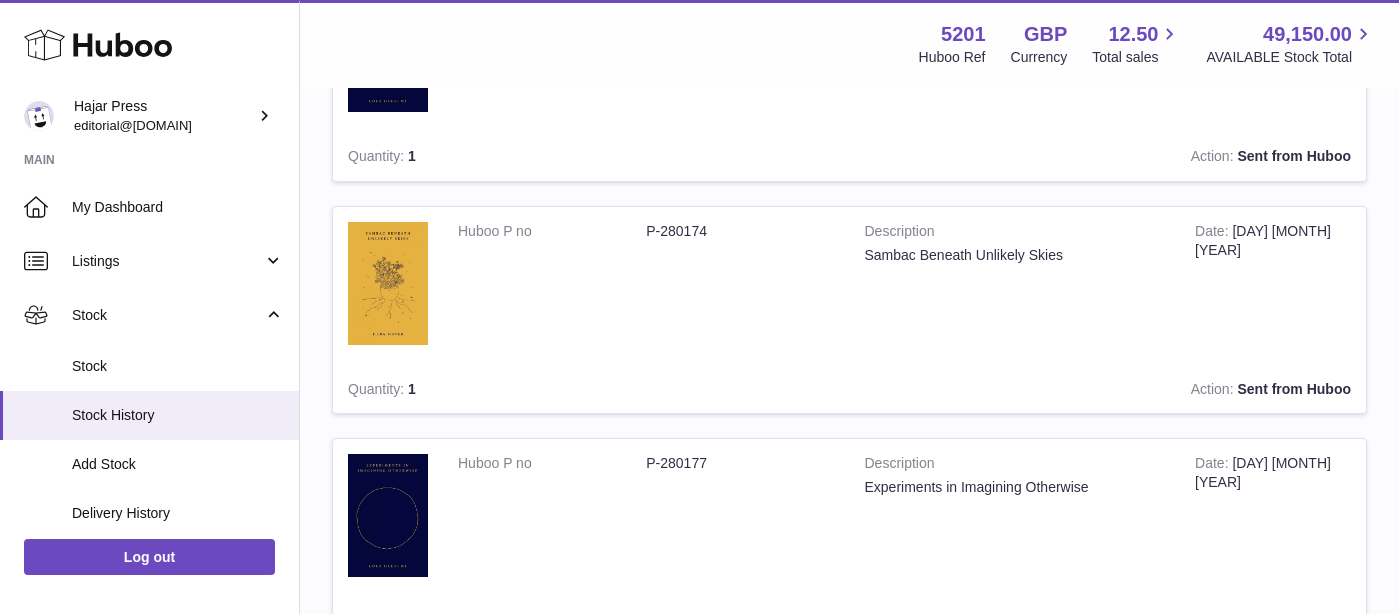 scroll, scrollTop: 0, scrollLeft: 0, axis: both 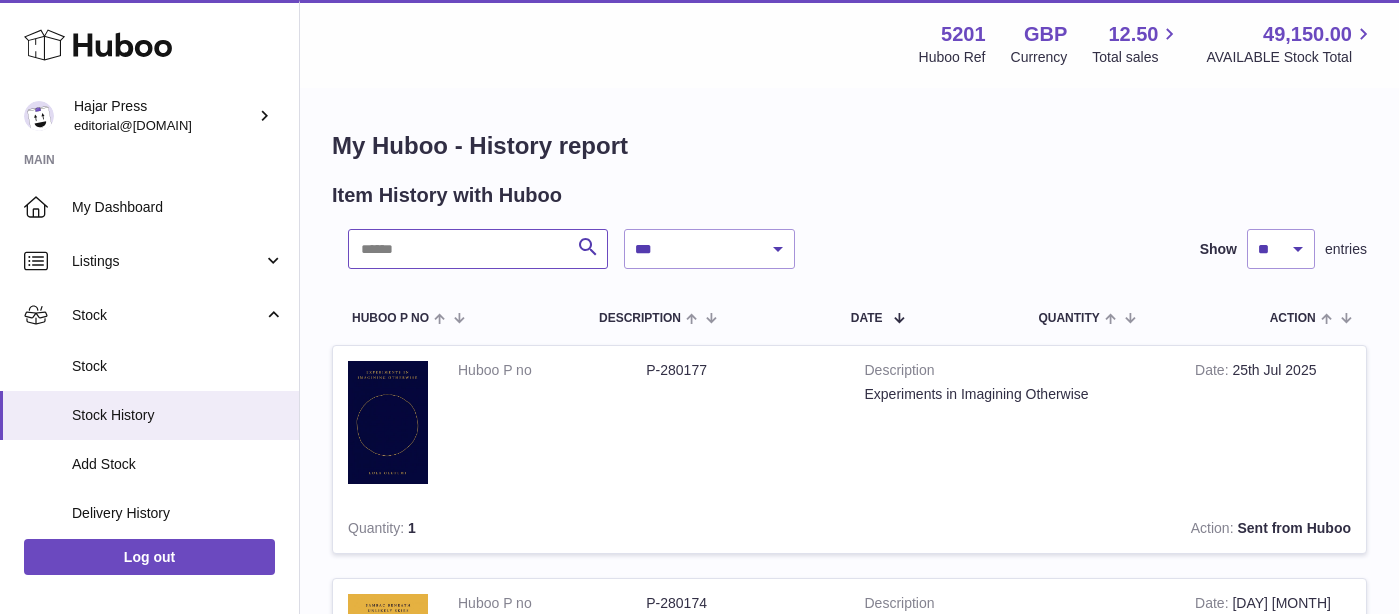 paste on "********" 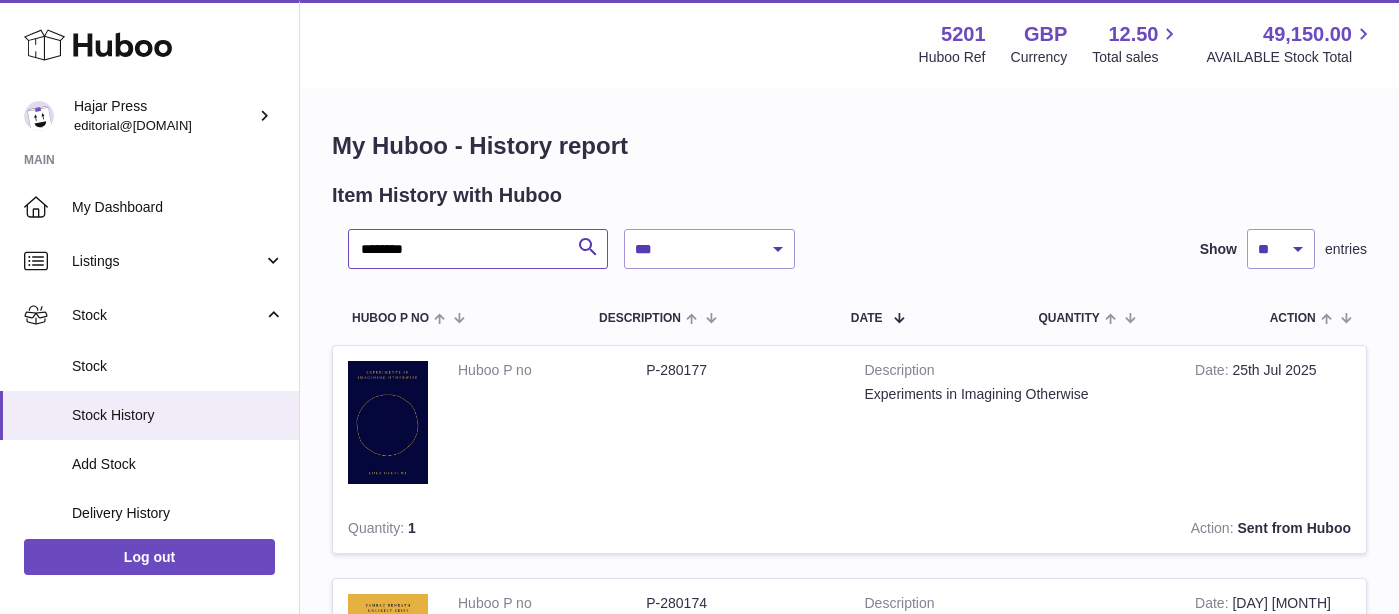 type on "********" 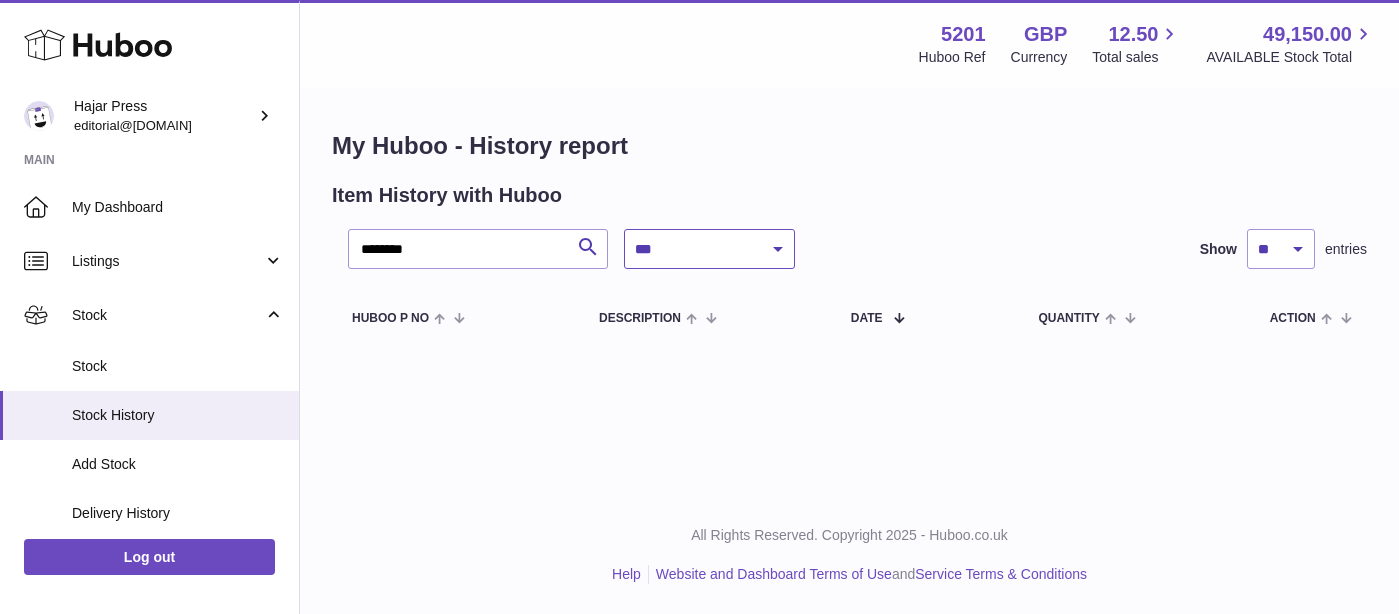 click on "**********" at bounding box center [709, 249] 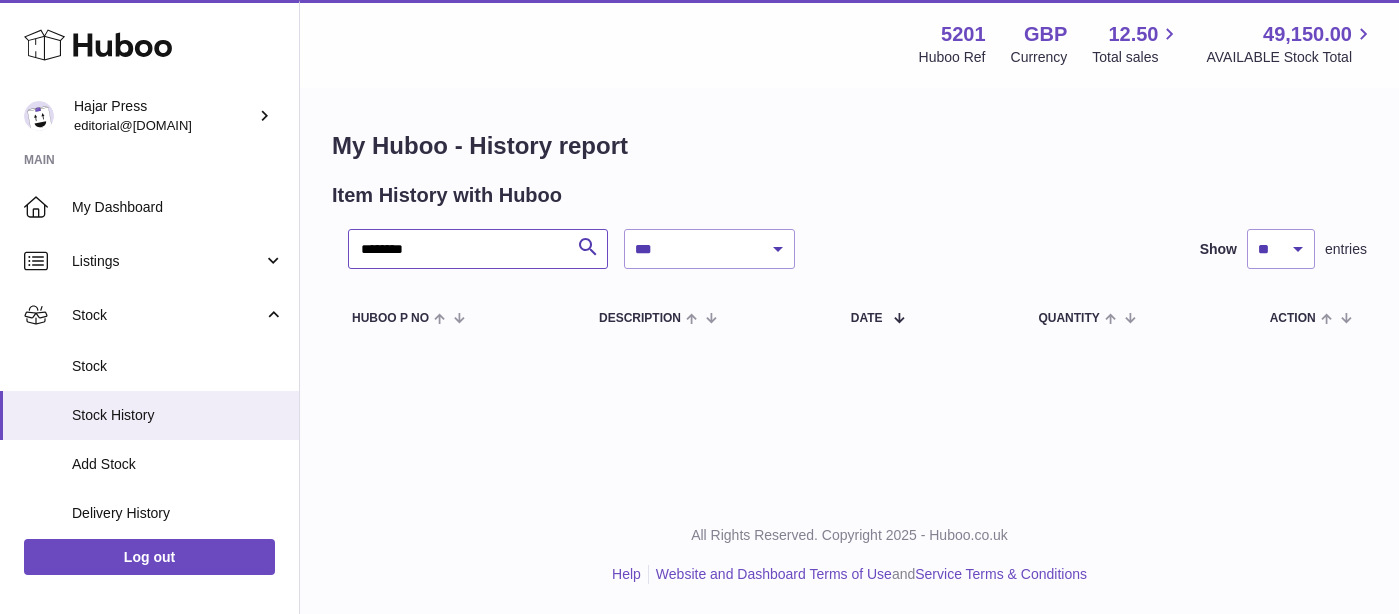 click on "********" at bounding box center (478, 249) 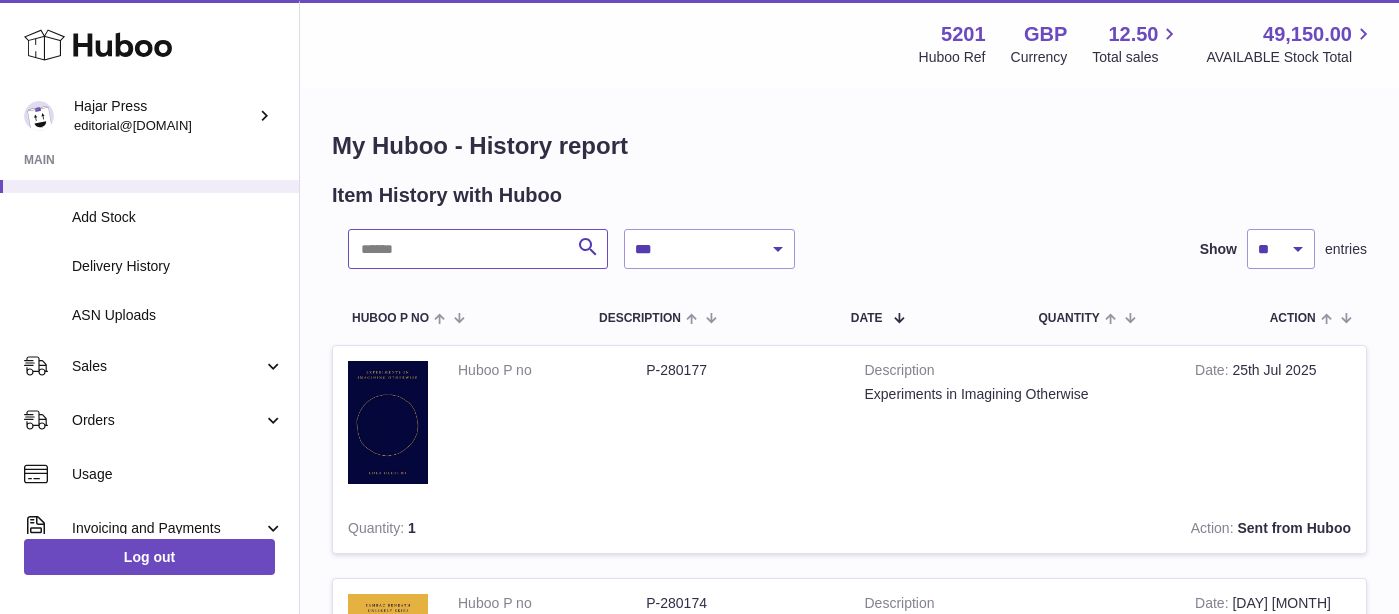 scroll, scrollTop: 282, scrollLeft: 0, axis: vertical 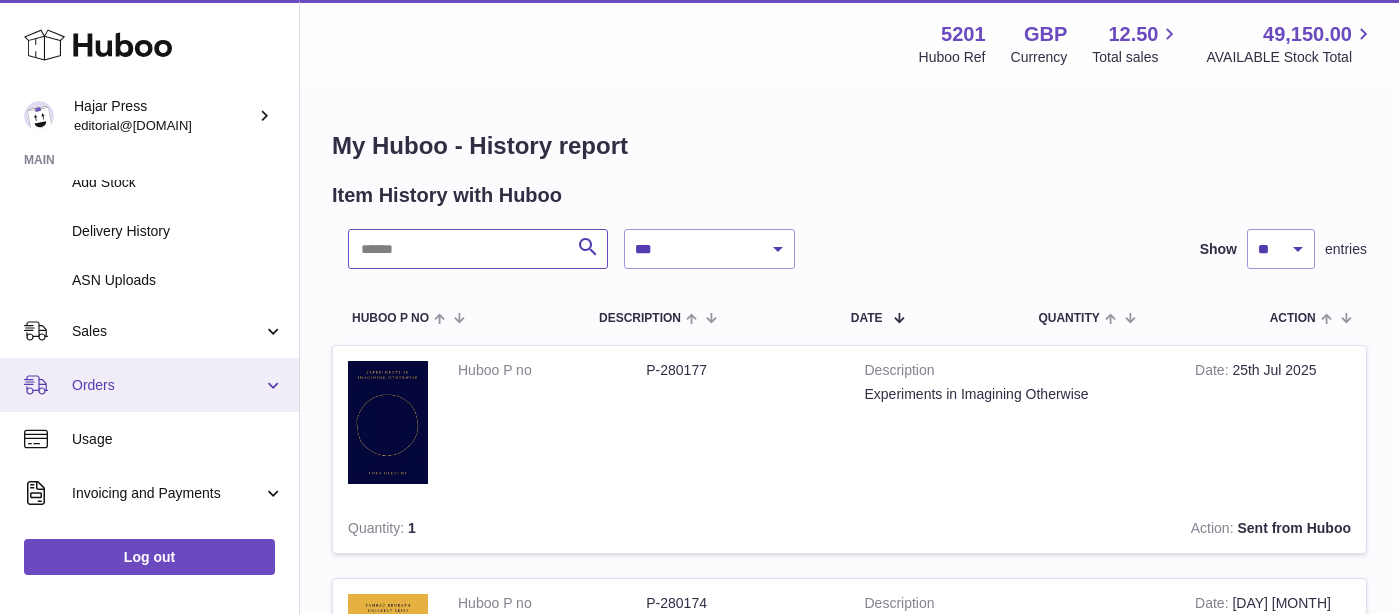 type 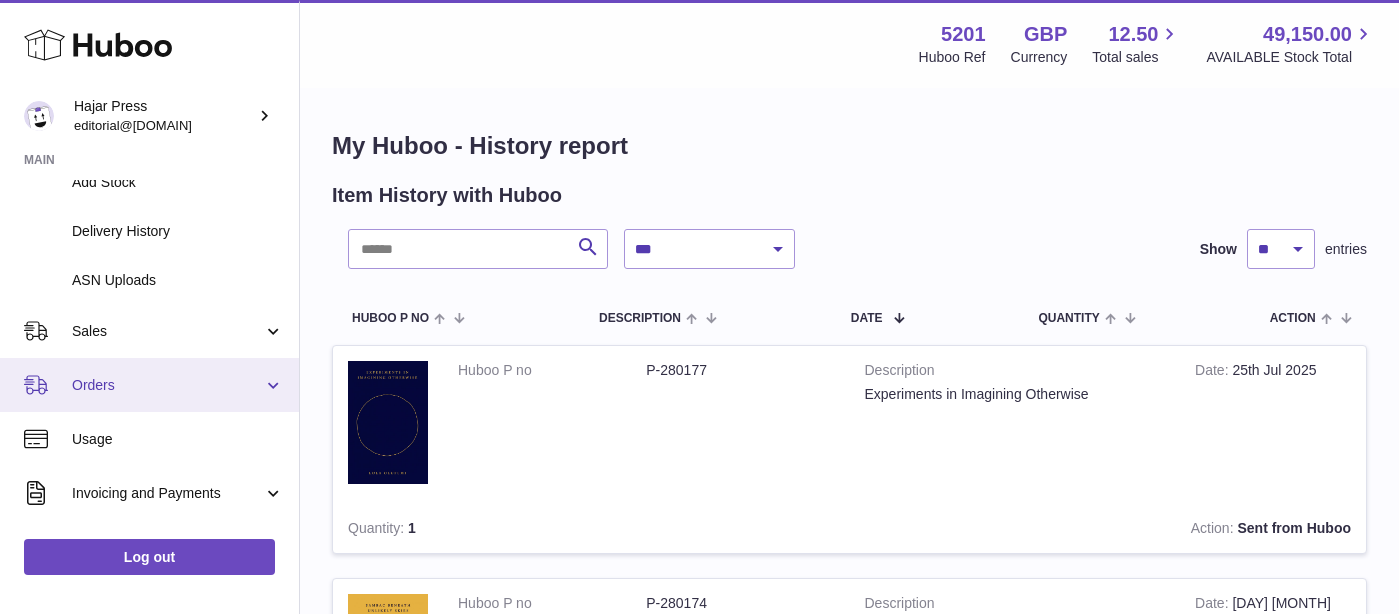 click on "Orders" at bounding box center (167, 385) 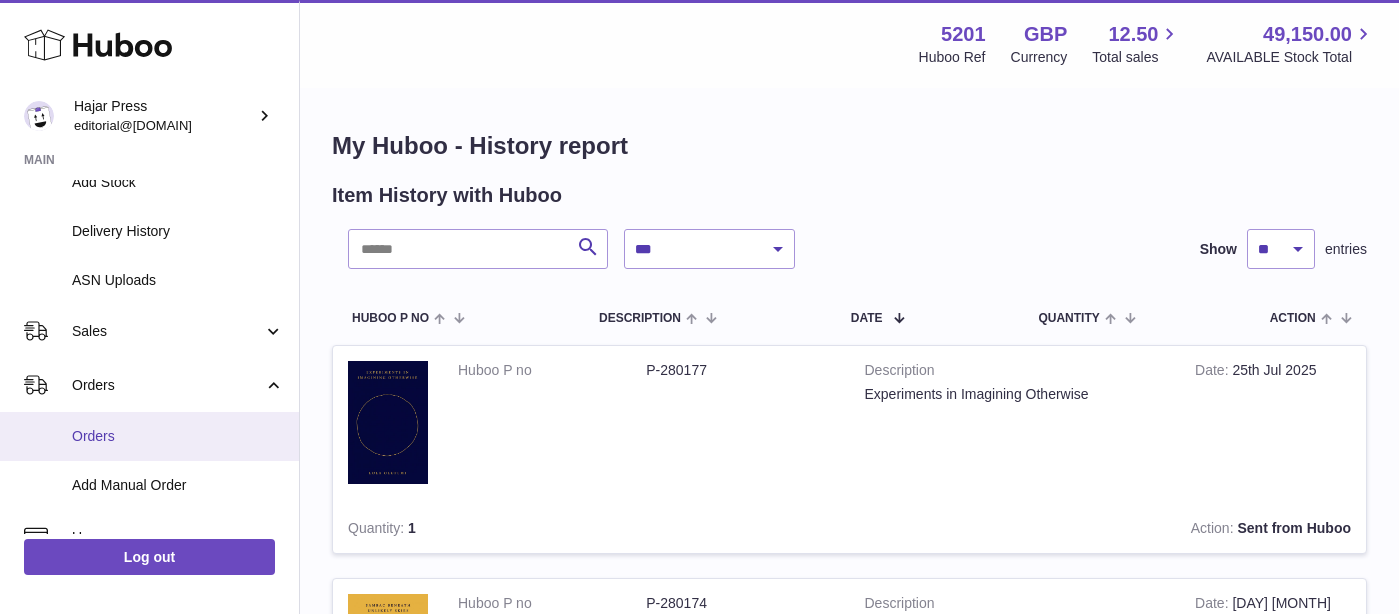 click on "Orders" at bounding box center (178, 436) 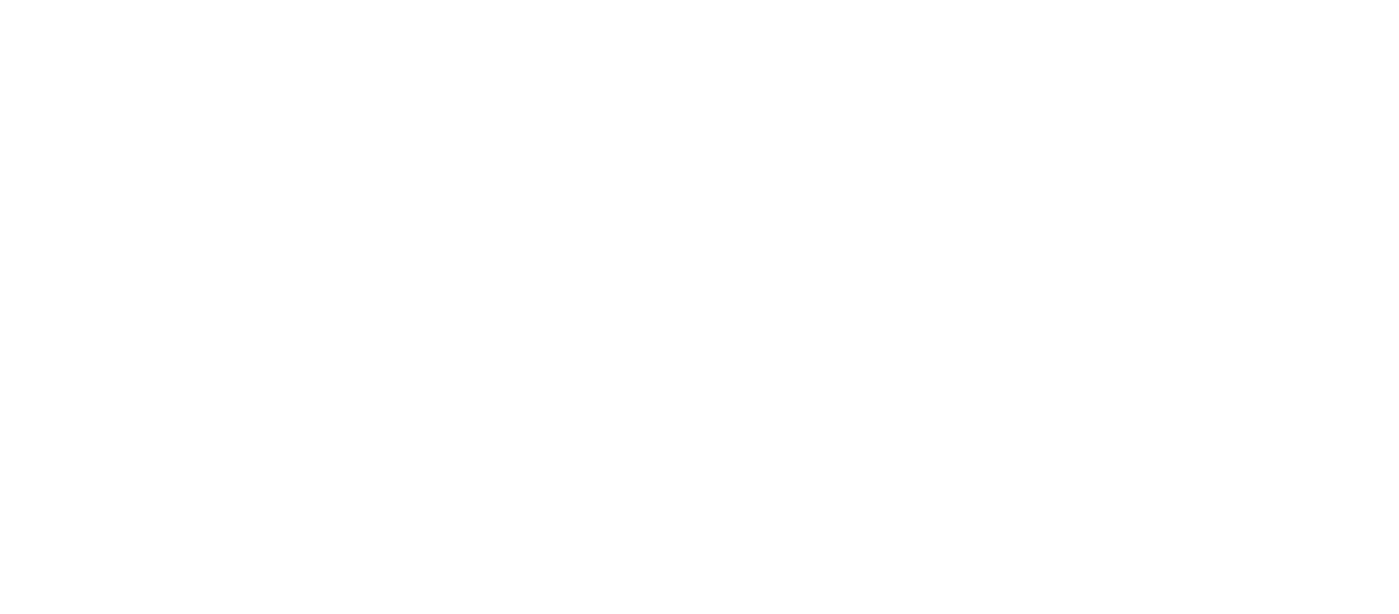scroll, scrollTop: 0, scrollLeft: 0, axis: both 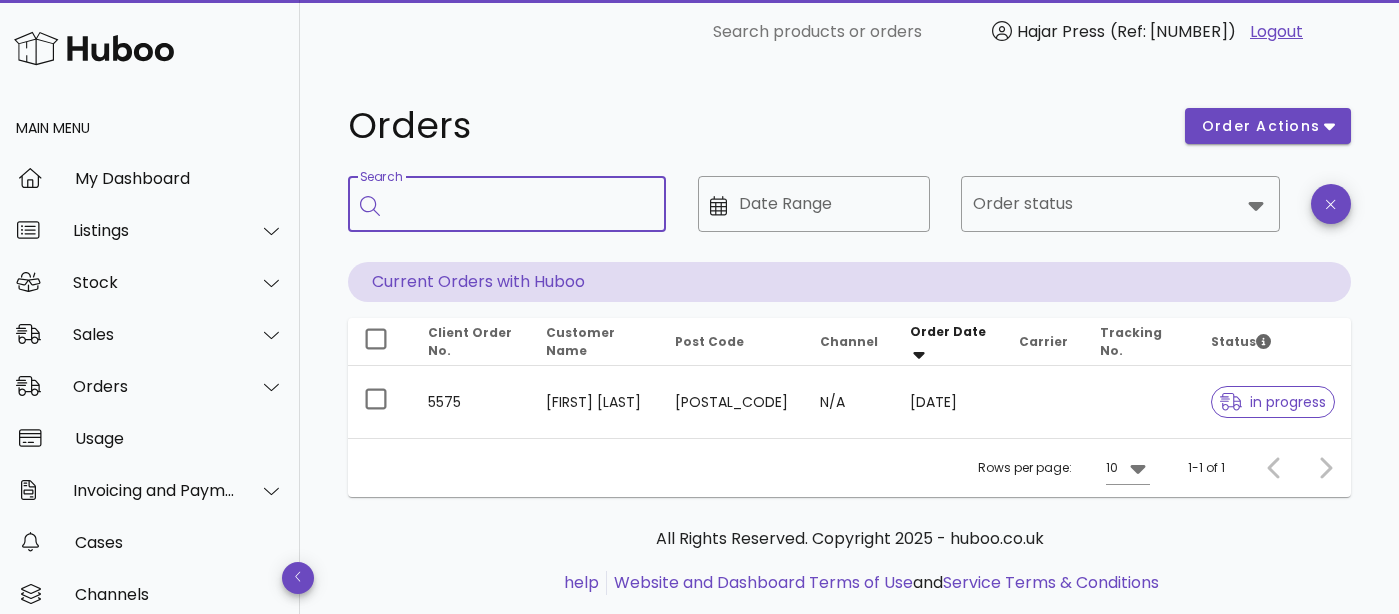 click on "Search" at bounding box center [521, 204] 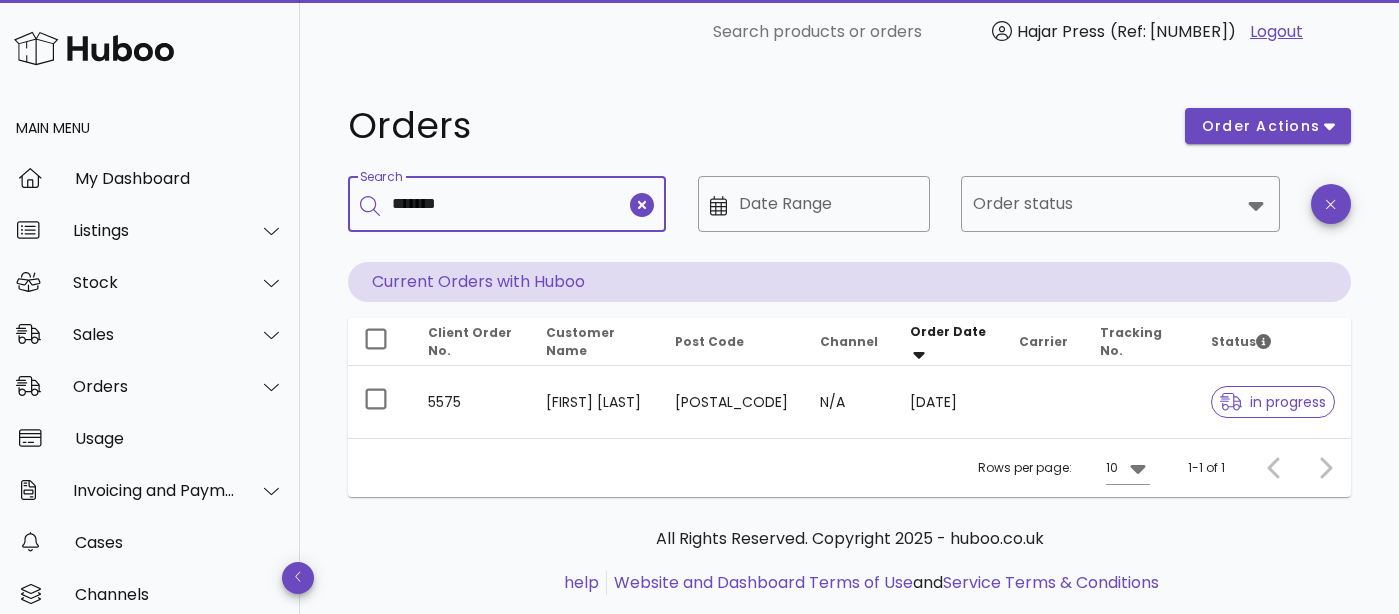 type on "*******" 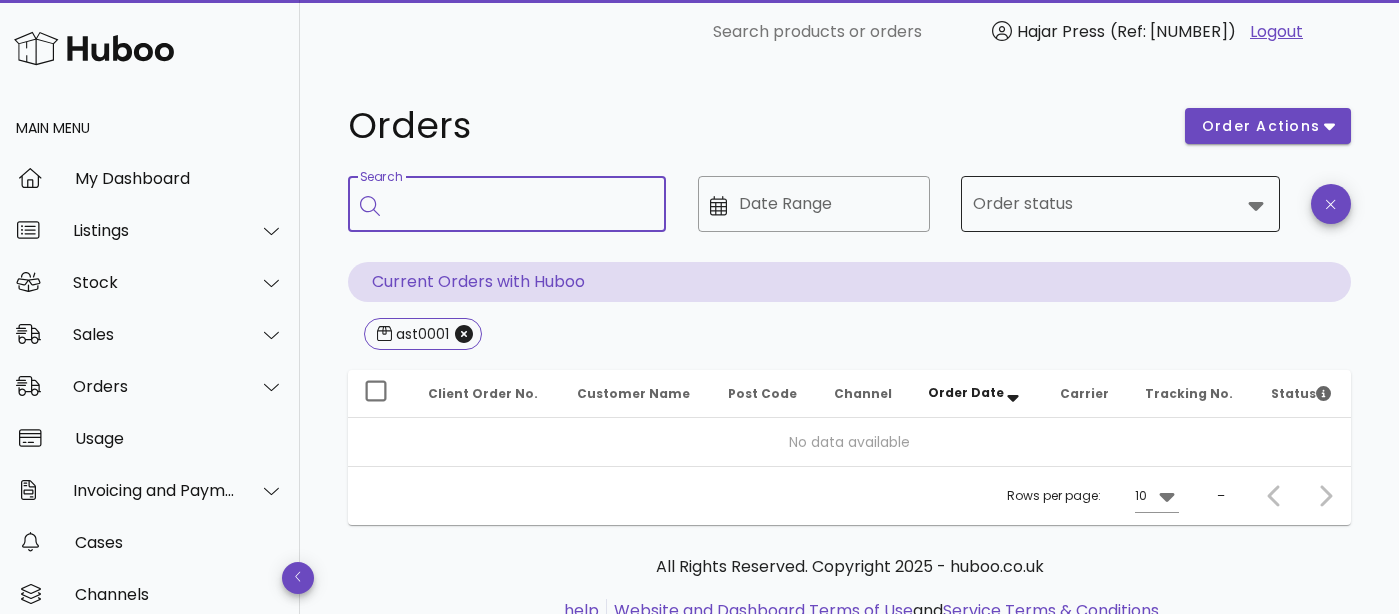 click at bounding box center (1106, 204) 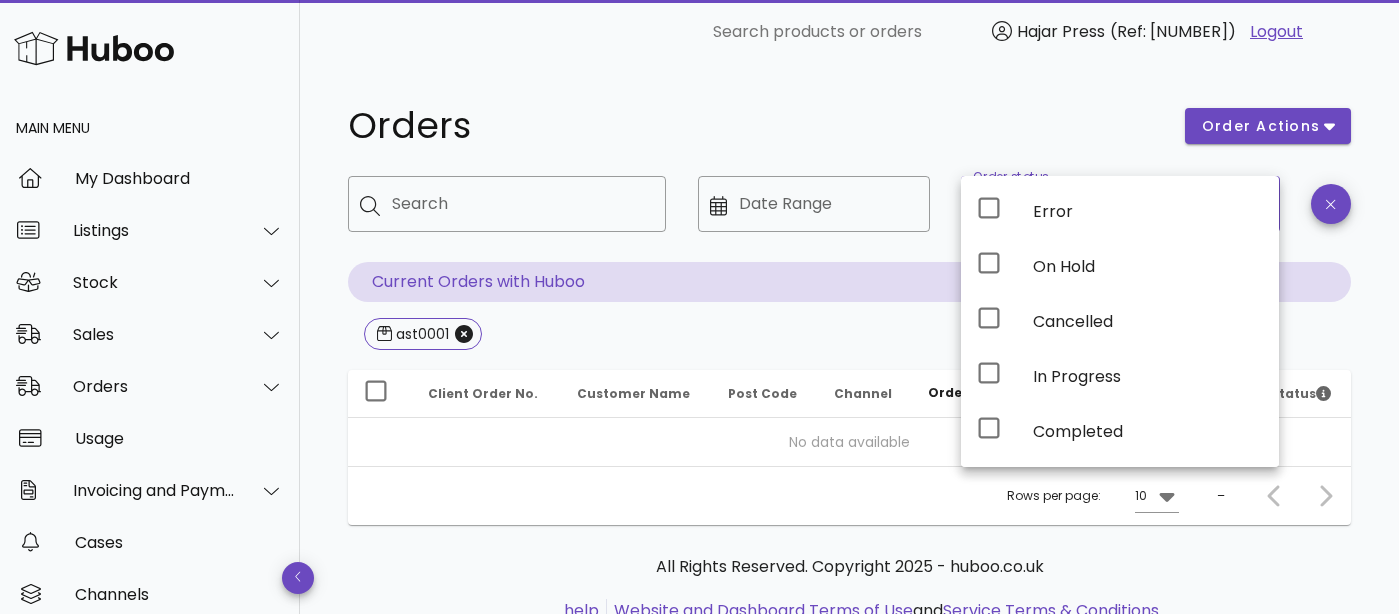 click on "Error" at bounding box center [1120, 211] 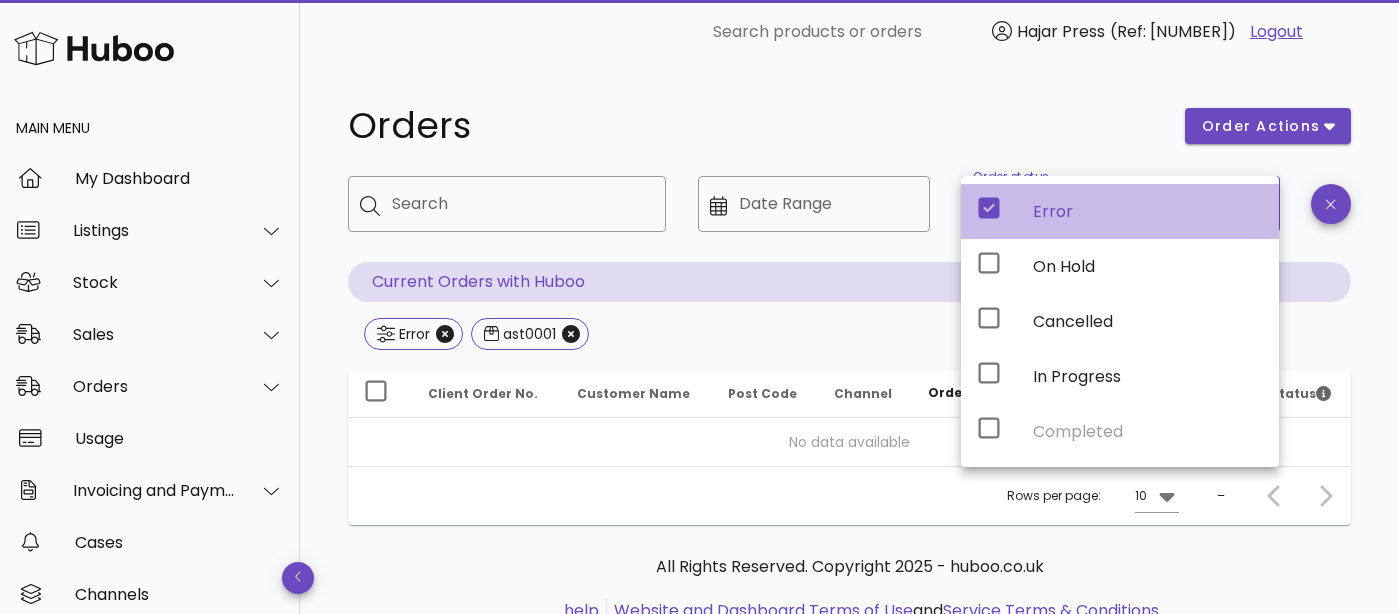 click 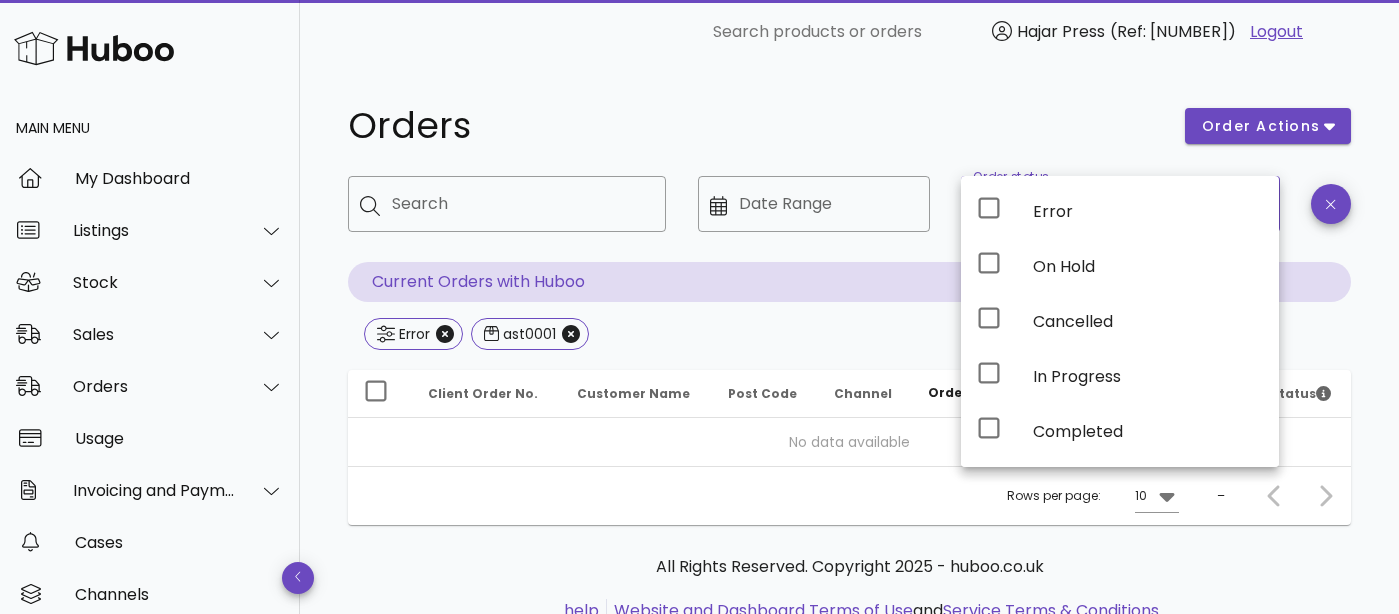 click on "Error ast0001" at bounding box center [849, 336] 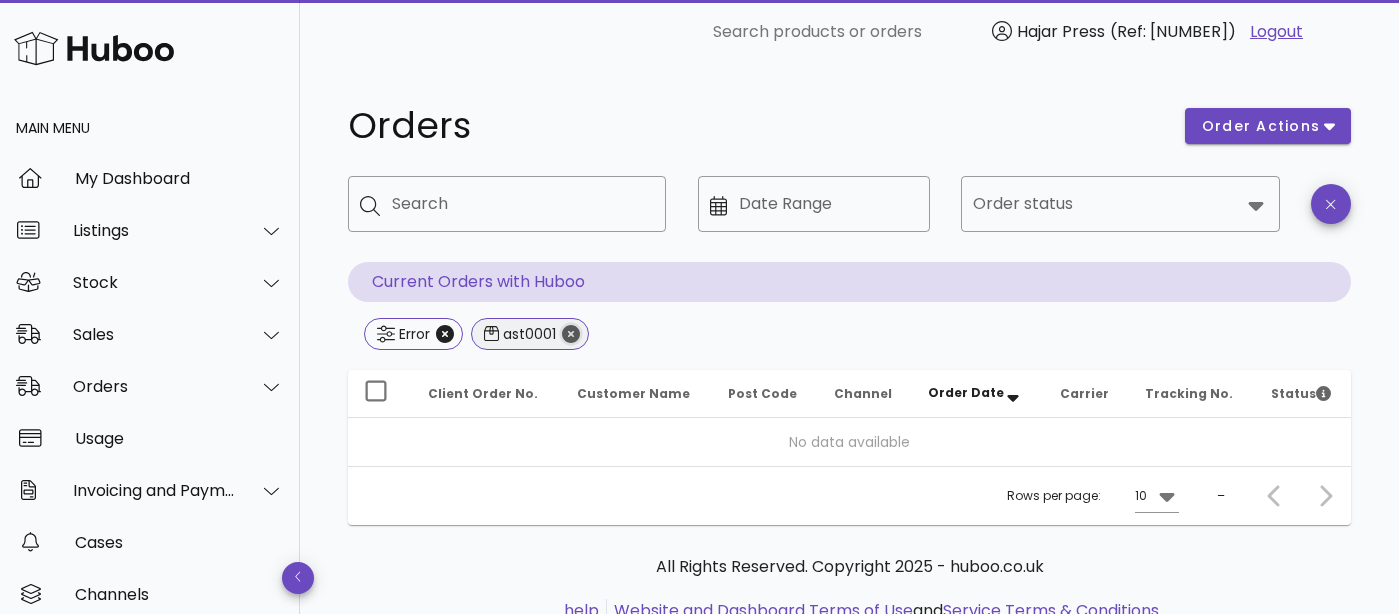 click 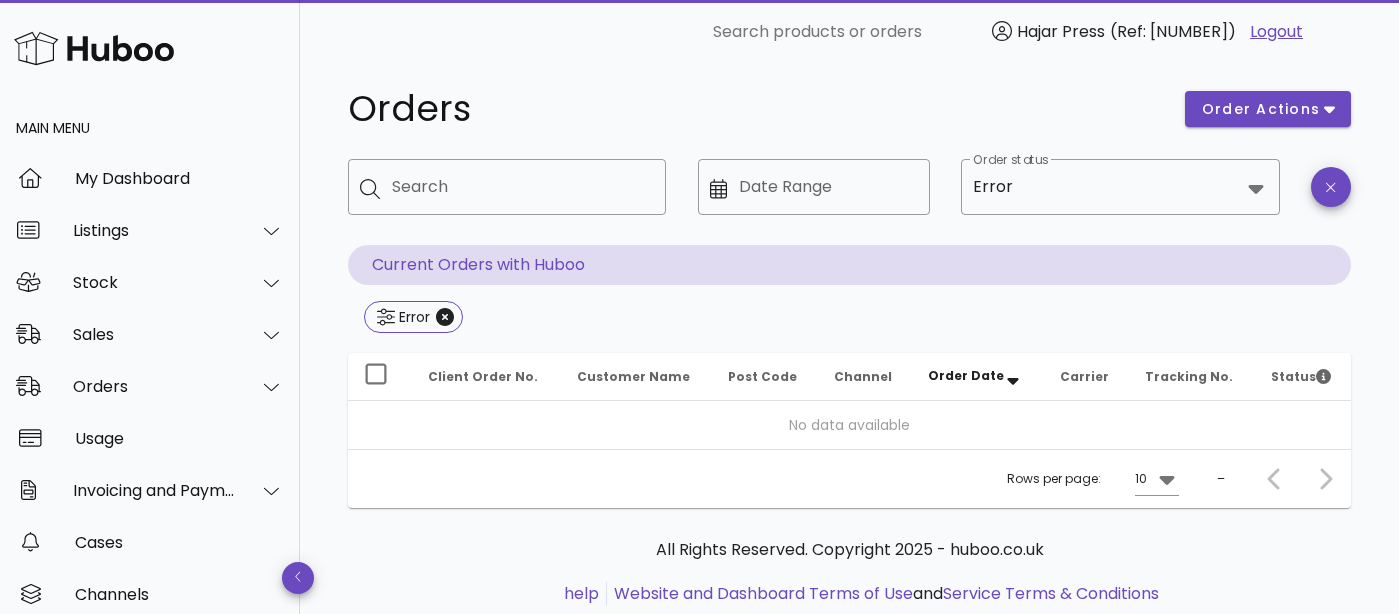 scroll, scrollTop: 0, scrollLeft: 0, axis: both 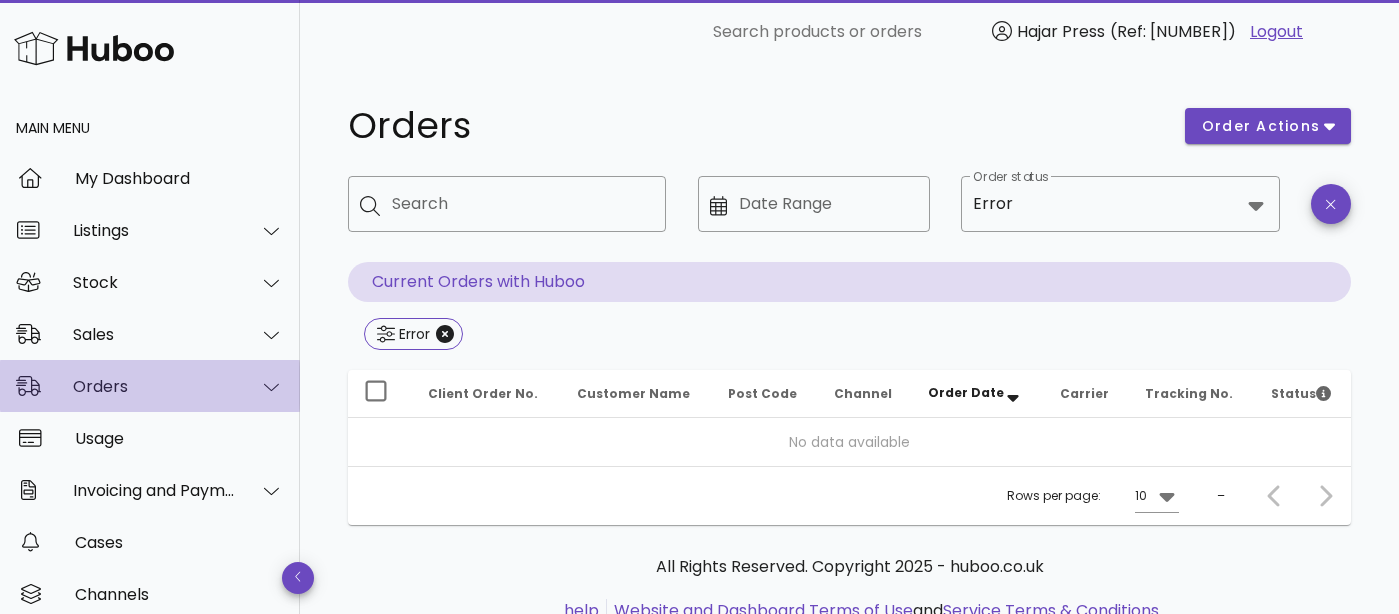click on "Orders" at bounding box center (150, 386) 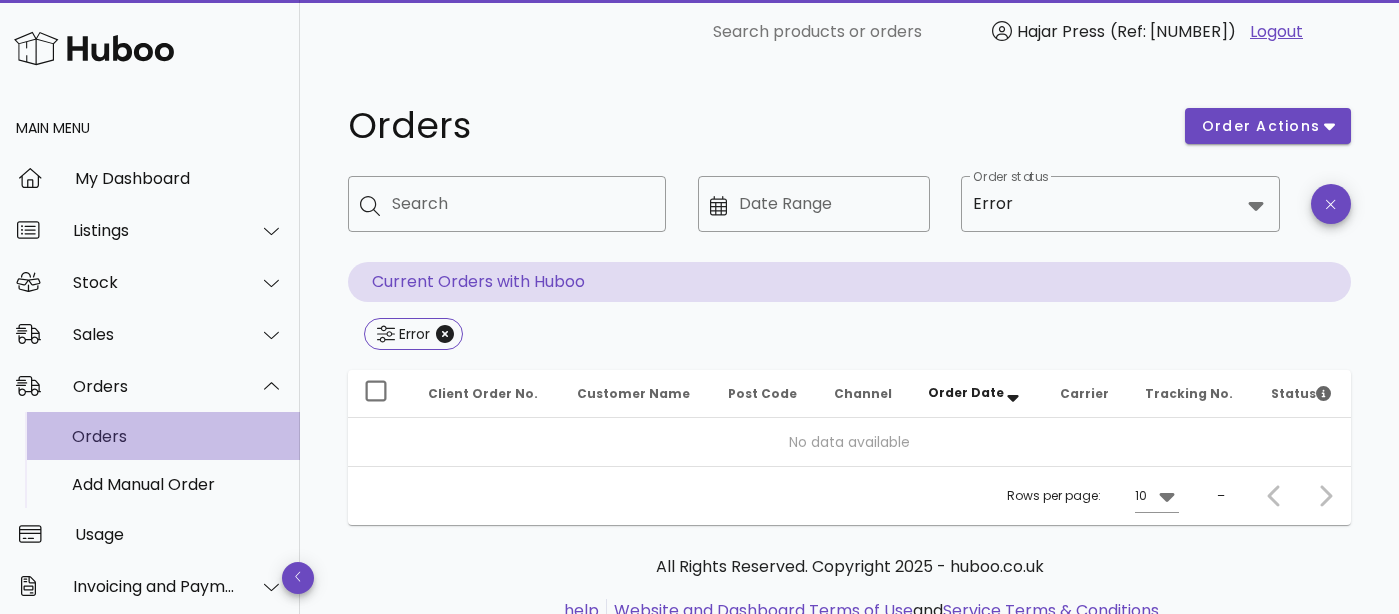 click on "Orders" at bounding box center [178, 436] 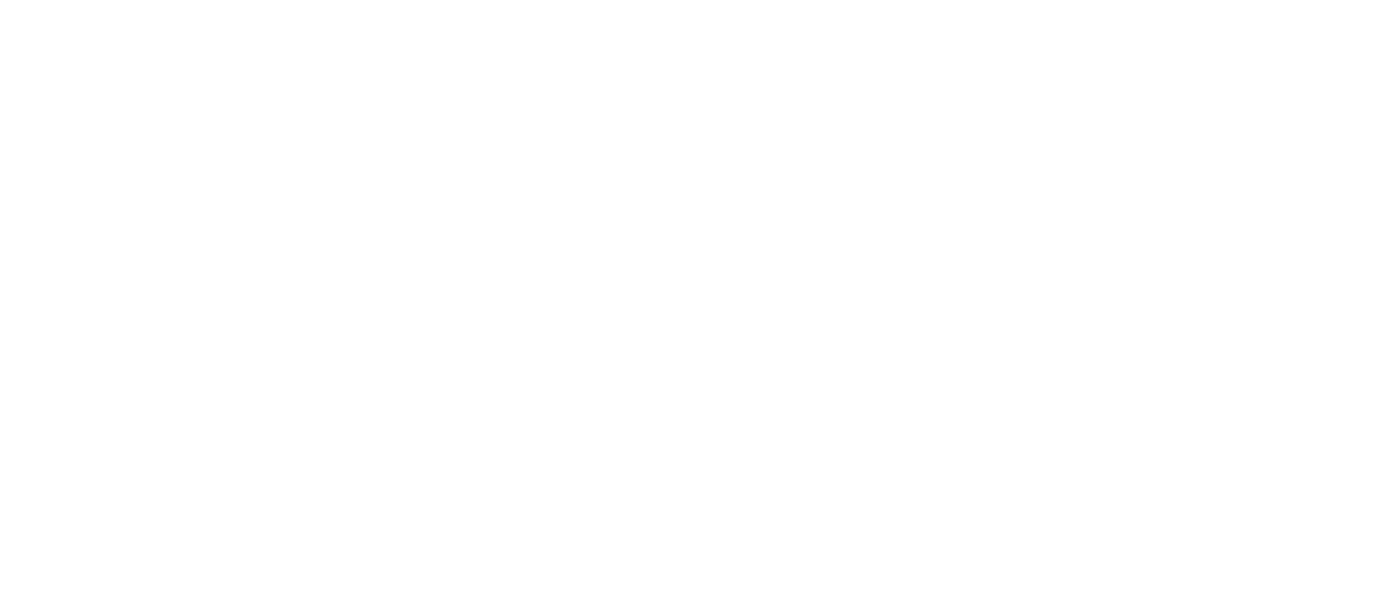 scroll, scrollTop: 0, scrollLeft: 0, axis: both 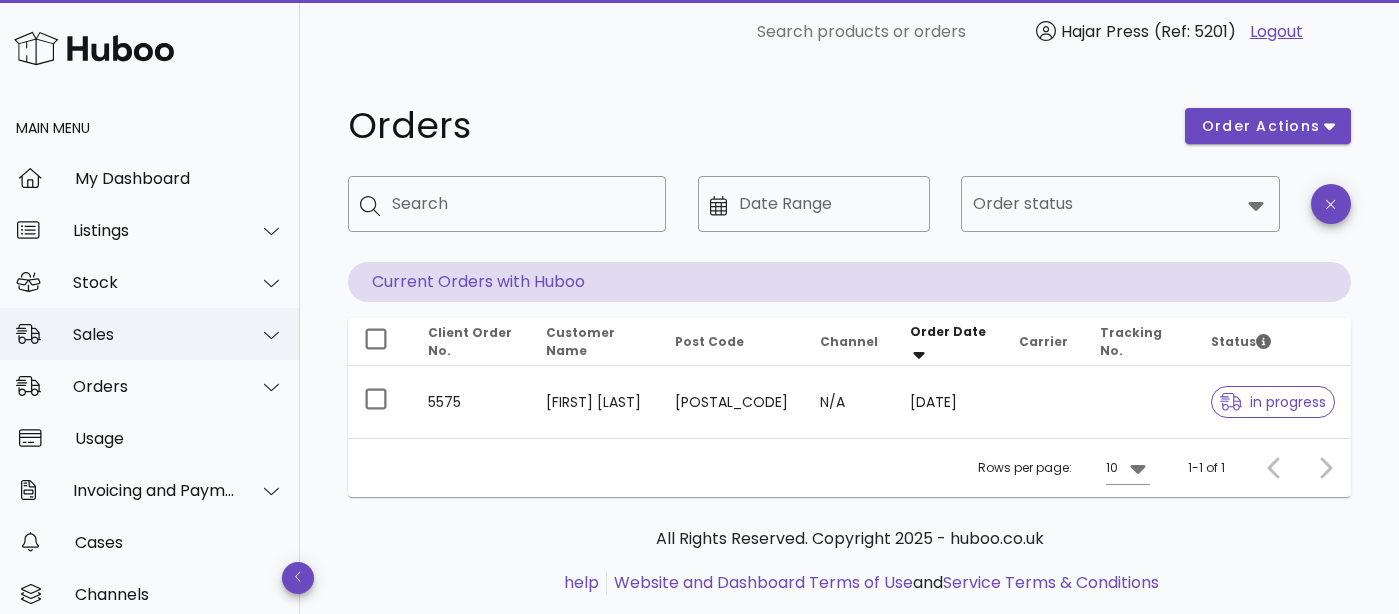 click at bounding box center (260, 335) 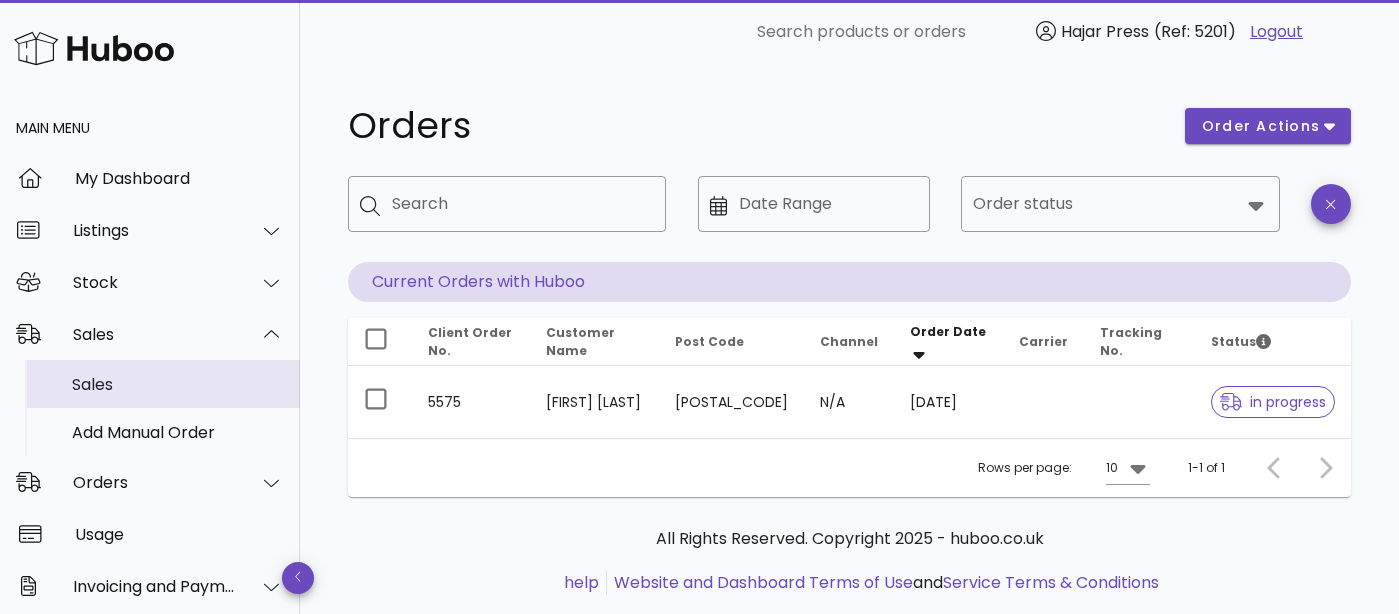 click on "Sales" at bounding box center (178, 384) 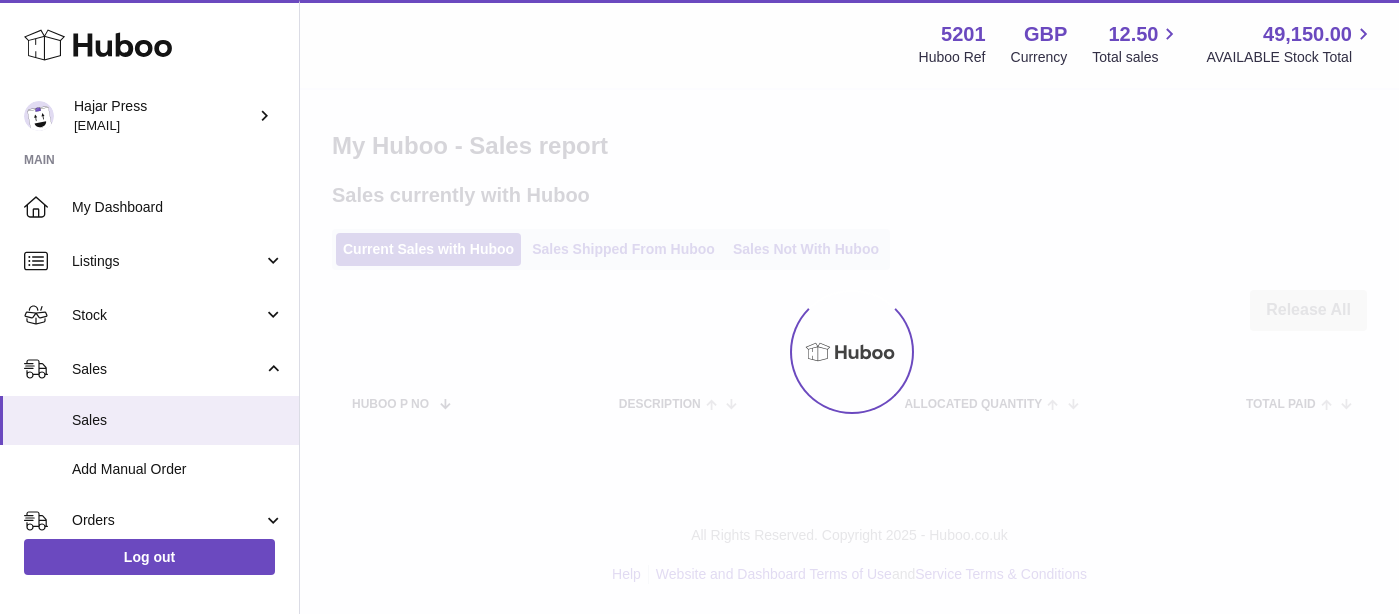scroll, scrollTop: 0, scrollLeft: 0, axis: both 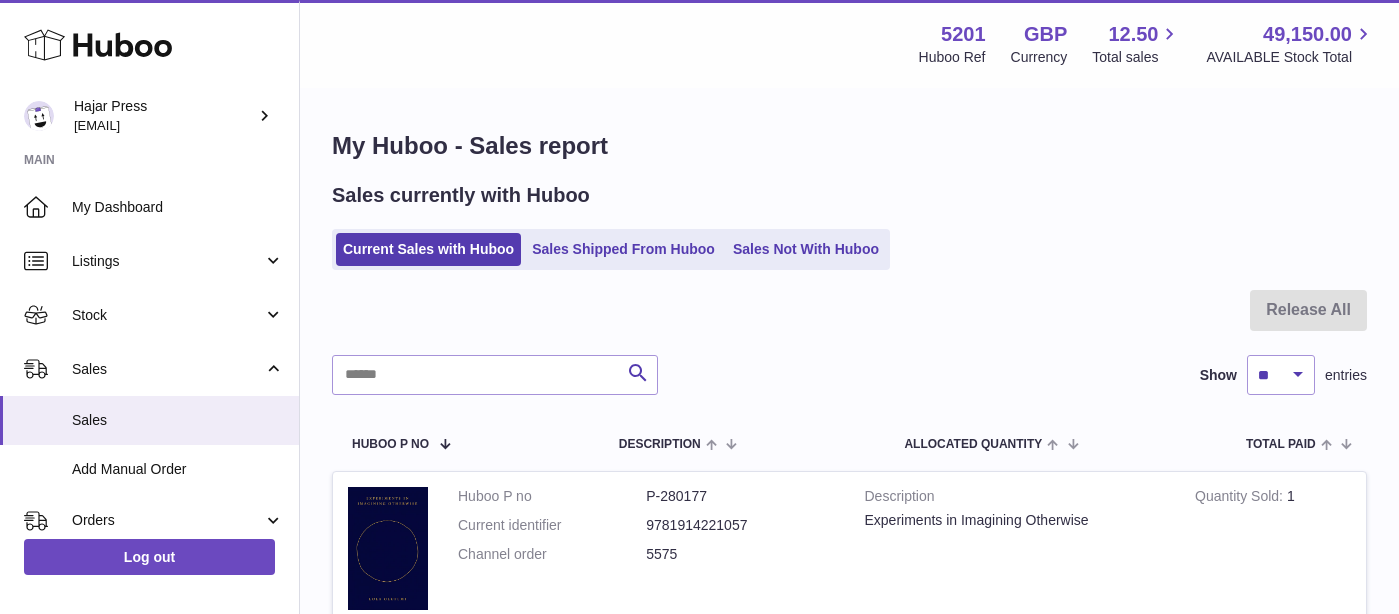 click on "My Huboo - Sales report   Sales currently with Huboo
Current Sales with Huboo
Sales Shipped From Huboo
Sales Not With Huboo
Release All
Search
Show
** ** ** ***
entries
Huboo P no       Description       ALLOCATED Quantity       Total paid
Customer
Action / Status
Huboo P no
P-280177
Current identifier   9781914221057
Channel order
5575     Description   Experiments in Imagining Otherwise     Quantity Sold
1
Total Paid   12.50   Customer  Name   [FIRST] [LAST]   Postal Code   [POSTAL_CODE]   User Id     Customer Type   B2C" at bounding box center [849, 470] 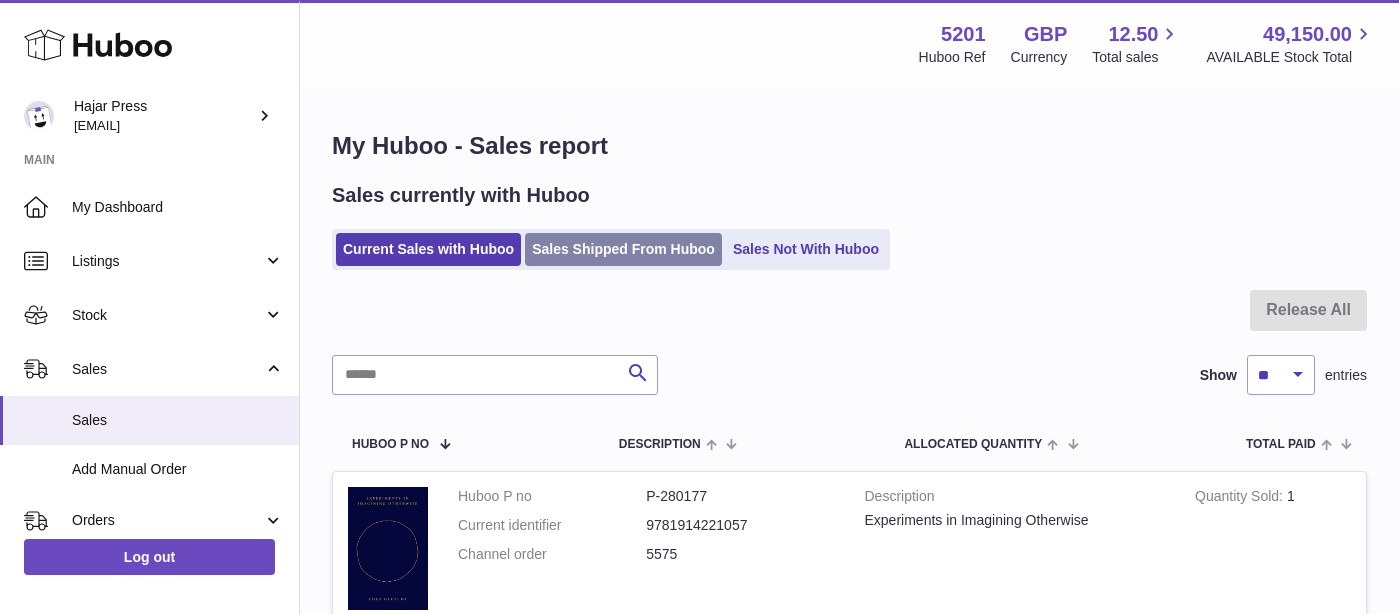 click on "Sales Shipped From Huboo" at bounding box center [623, 249] 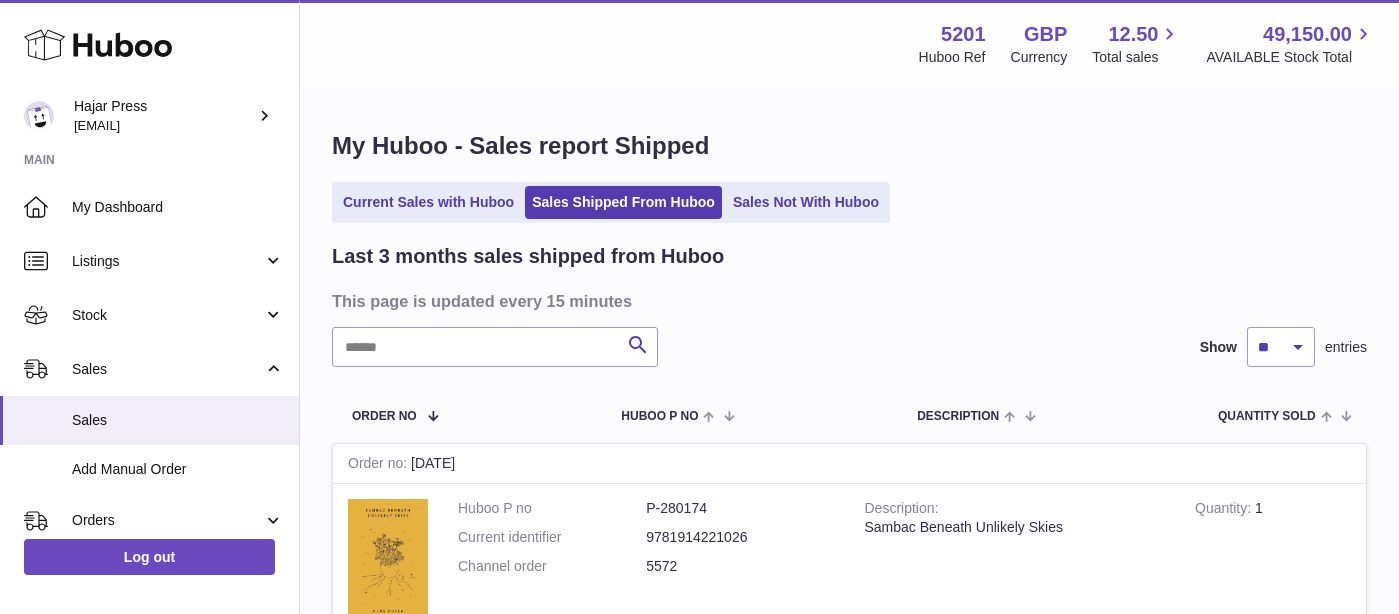 scroll, scrollTop: 0, scrollLeft: 0, axis: both 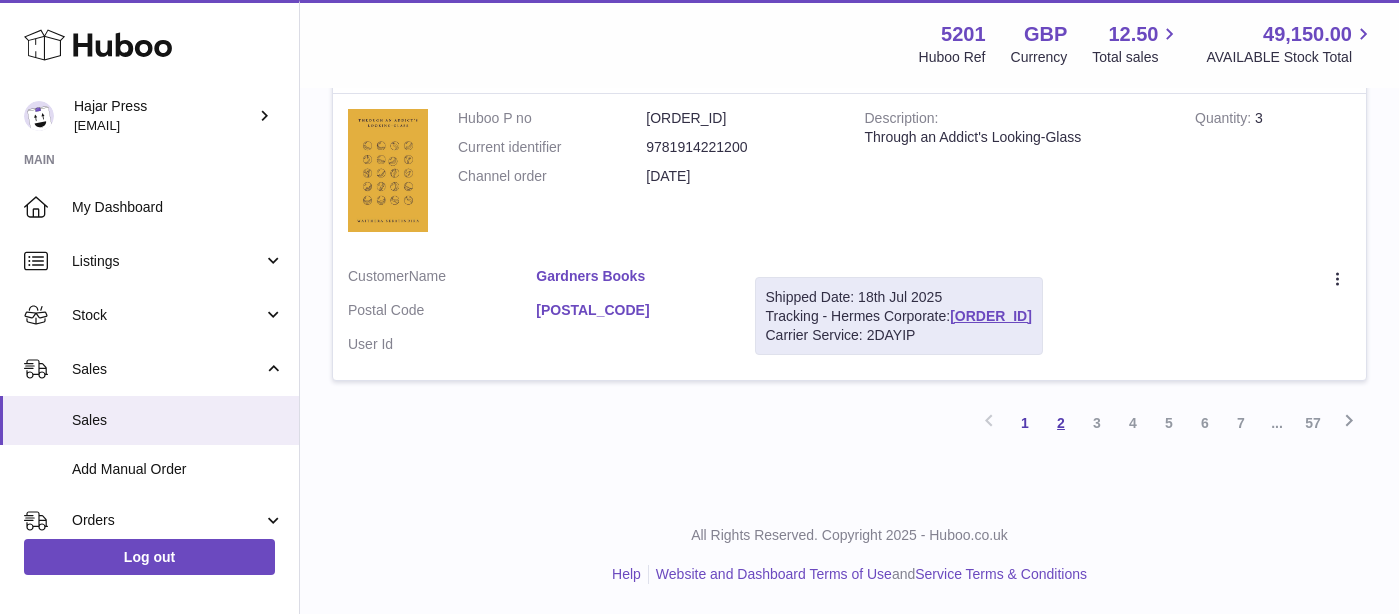 click on "2" at bounding box center [1061, 423] 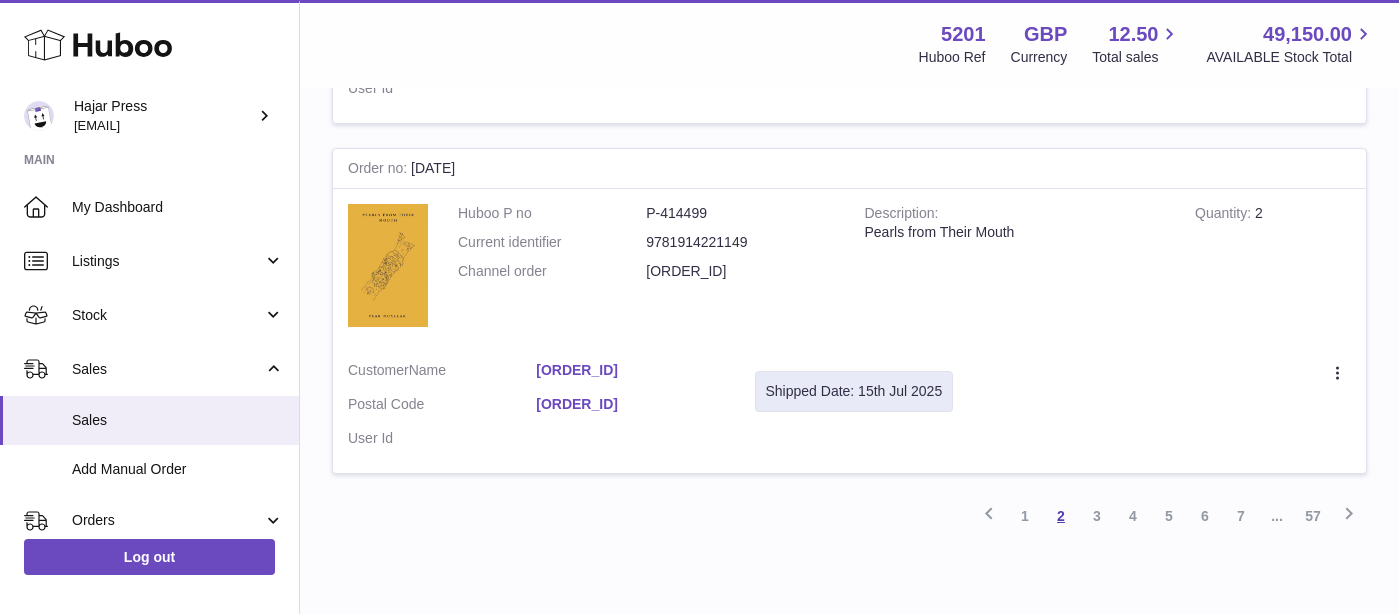 scroll, scrollTop: 3551, scrollLeft: 0, axis: vertical 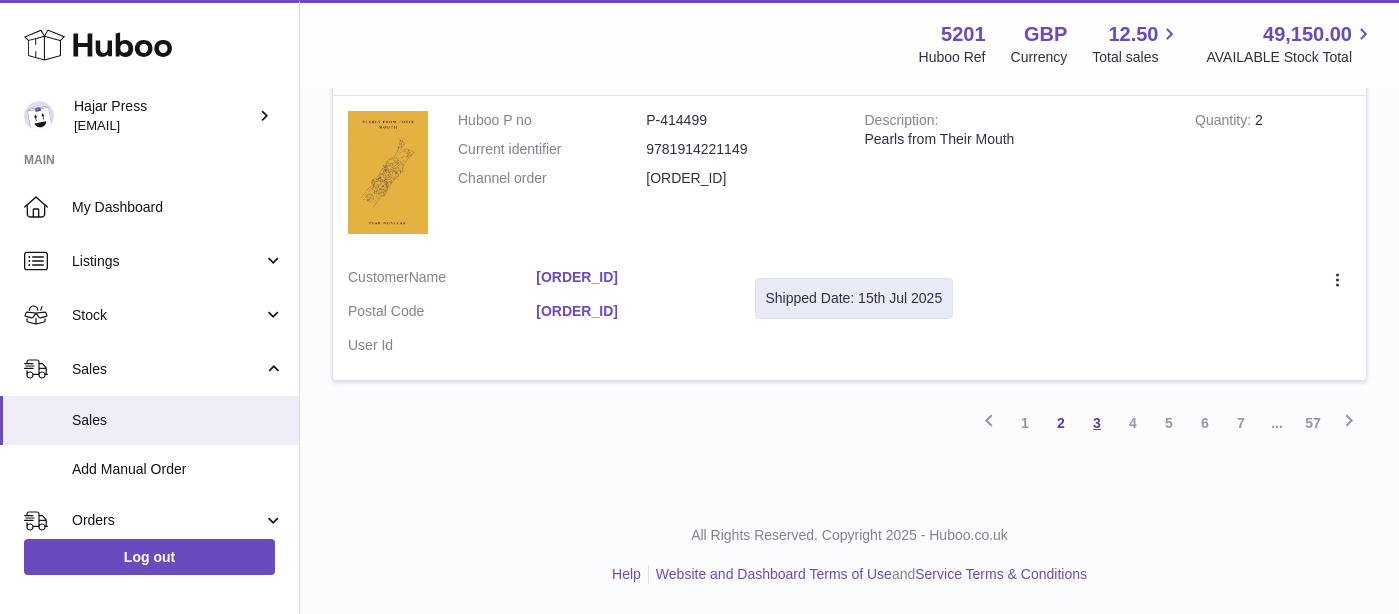 click on "3" at bounding box center [1097, 423] 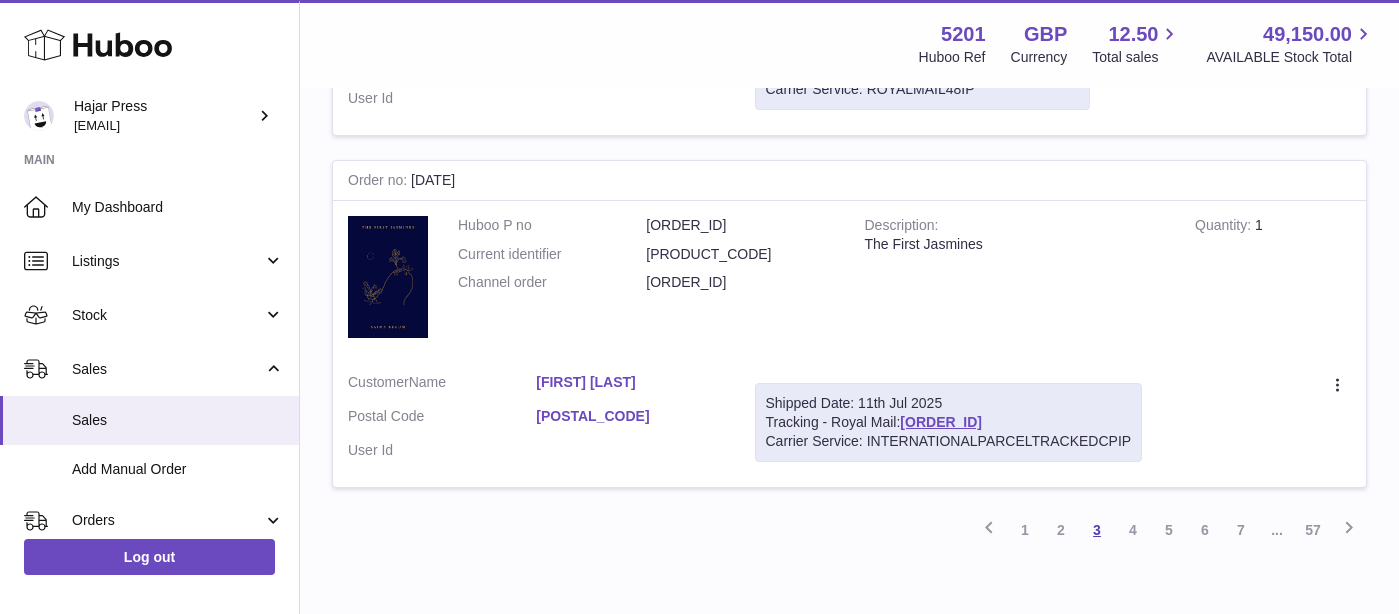 scroll, scrollTop: 3557, scrollLeft: 0, axis: vertical 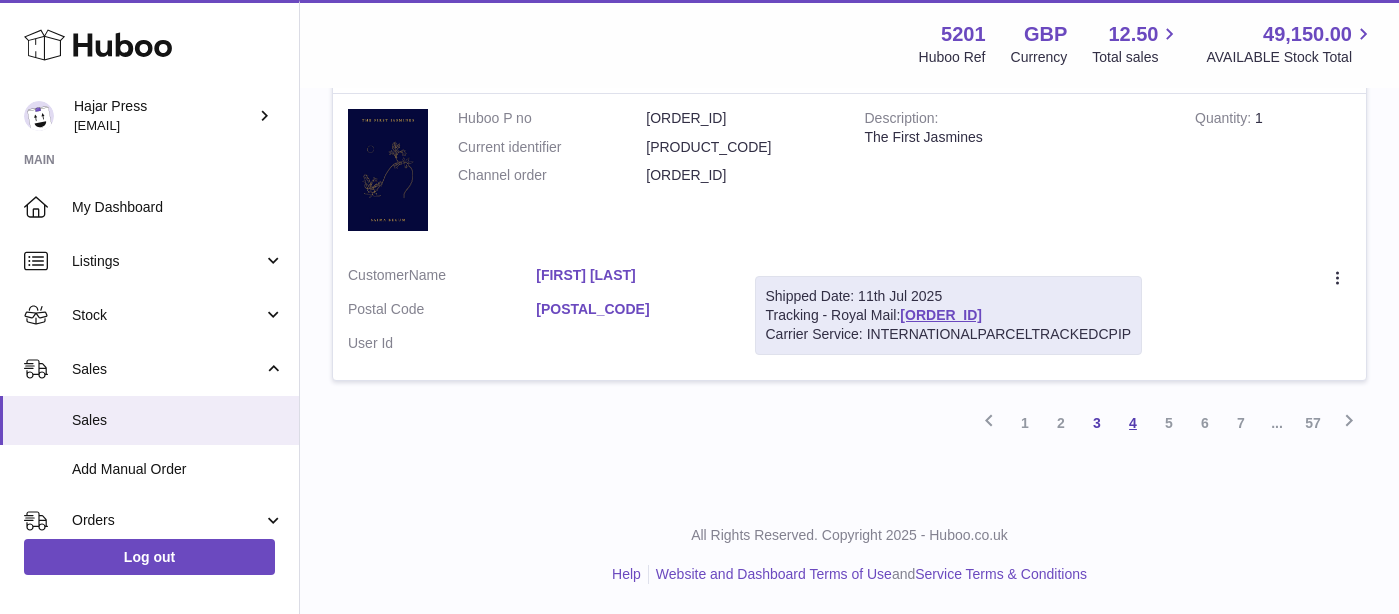 click on "4" at bounding box center [1133, 423] 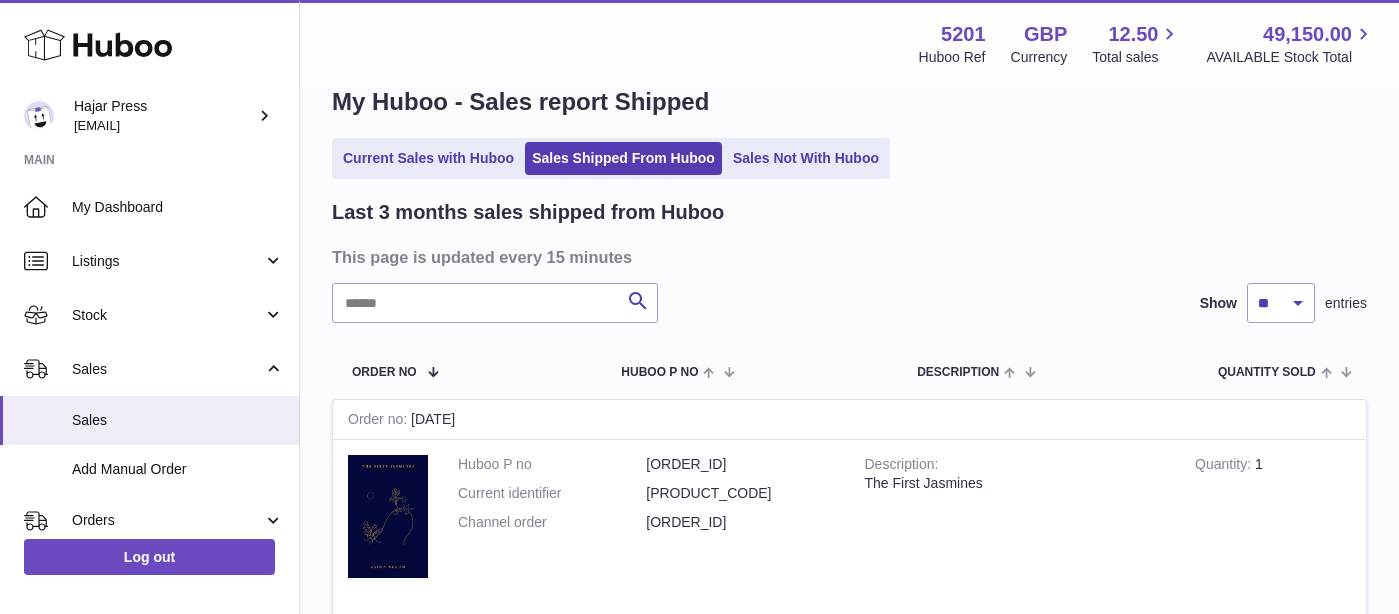 scroll, scrollTop: 0, scrollLeft: 0, axis: both 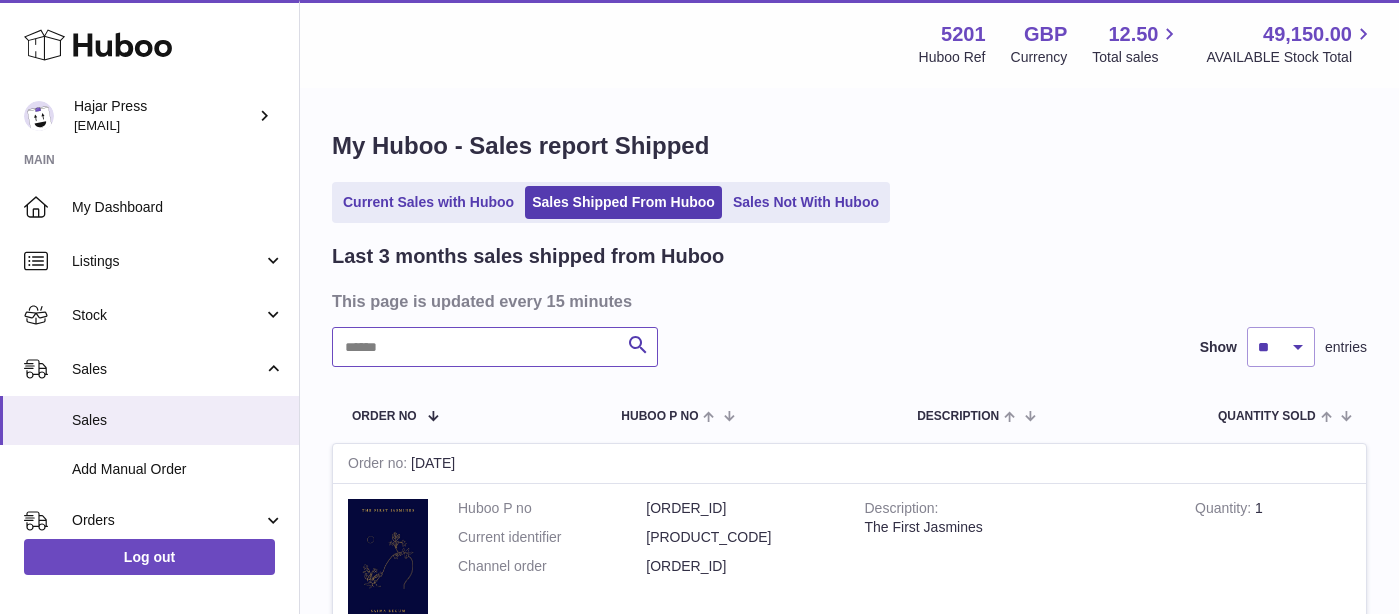 click at bounding box center (495, 347) 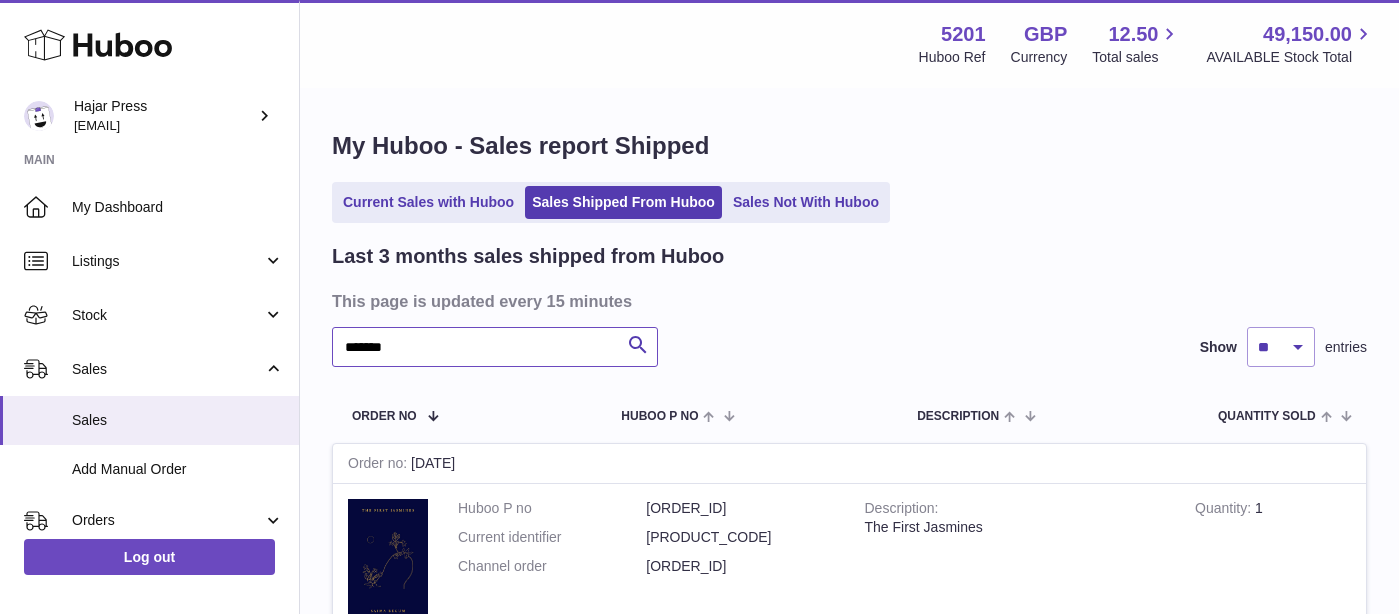 type on "*******" 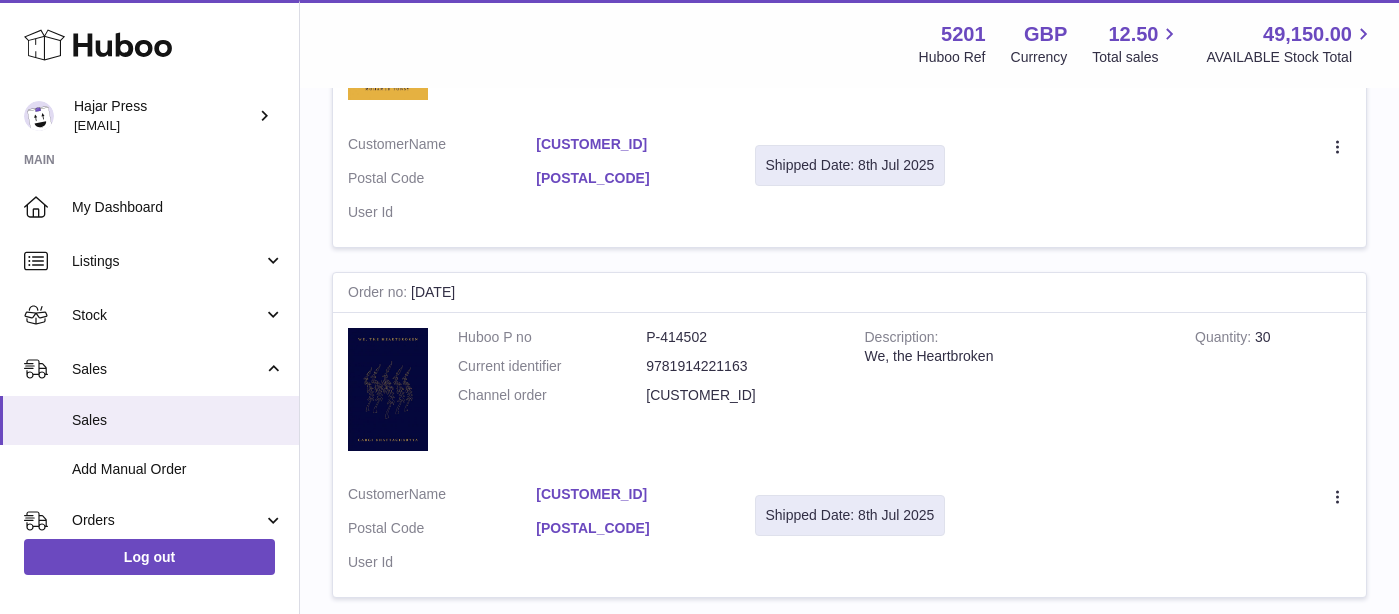 scroll, scrollTop: 3107, scrollLeft: 0, axis: vertical 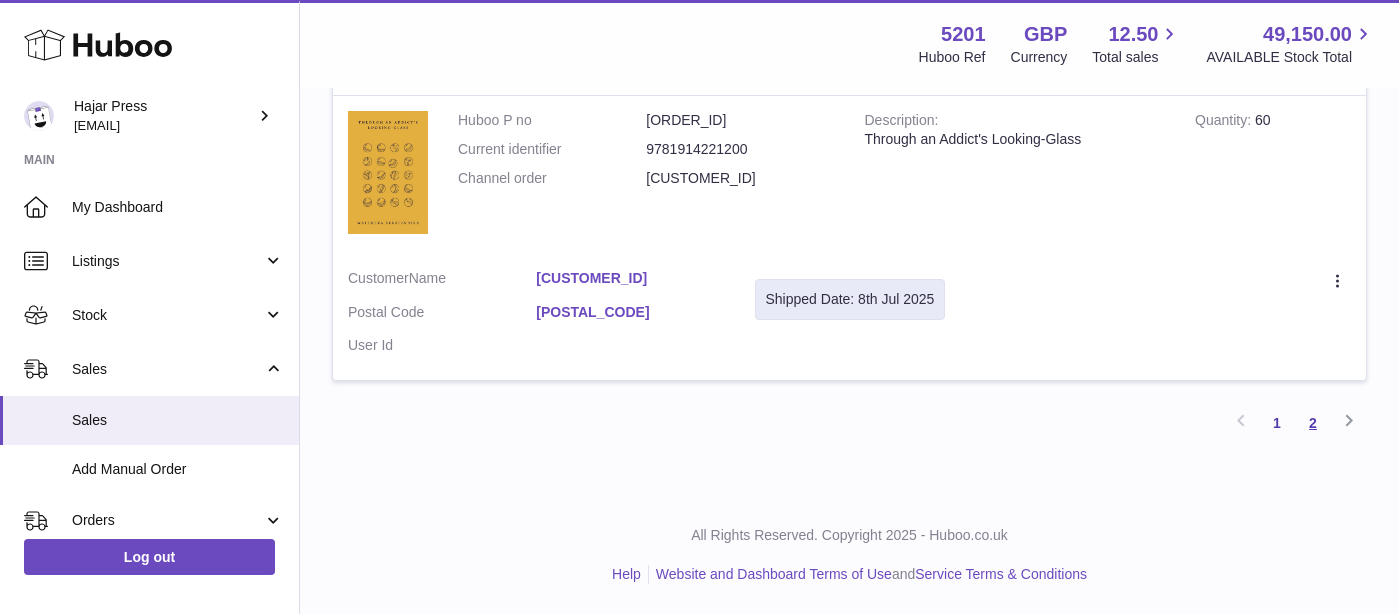 click on "2" at bounding box center (1313, 423) 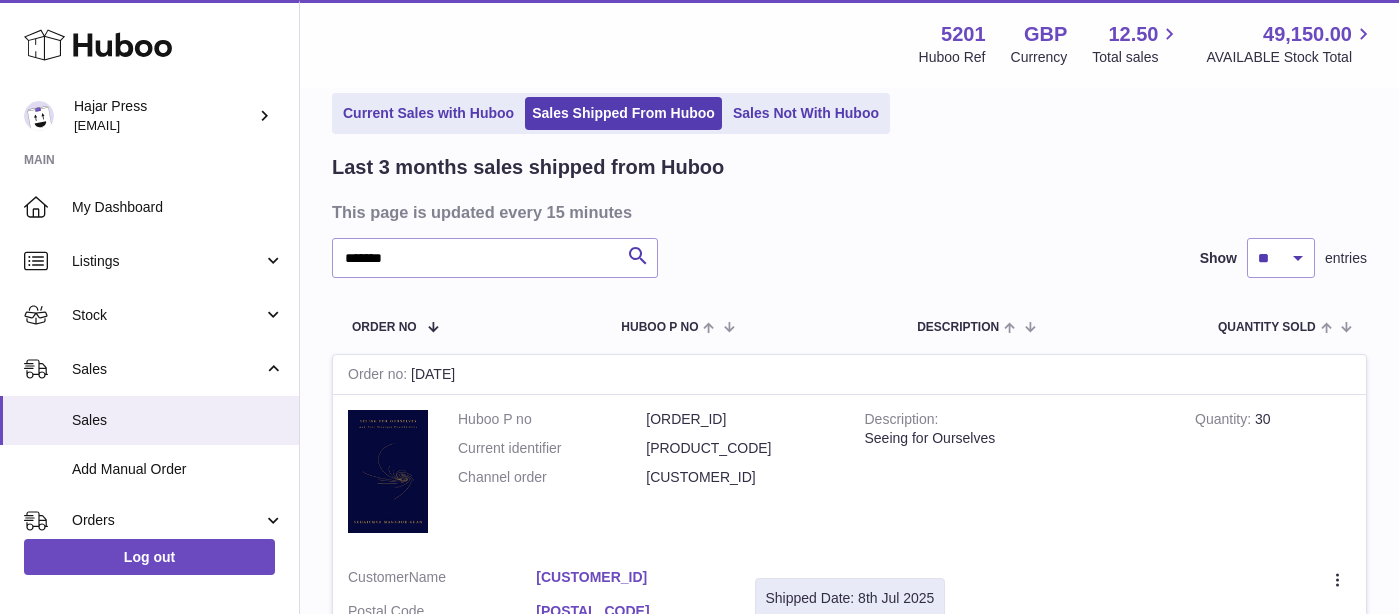 scroll, scrollTop: 0, scrollLeft: 0, axis: both 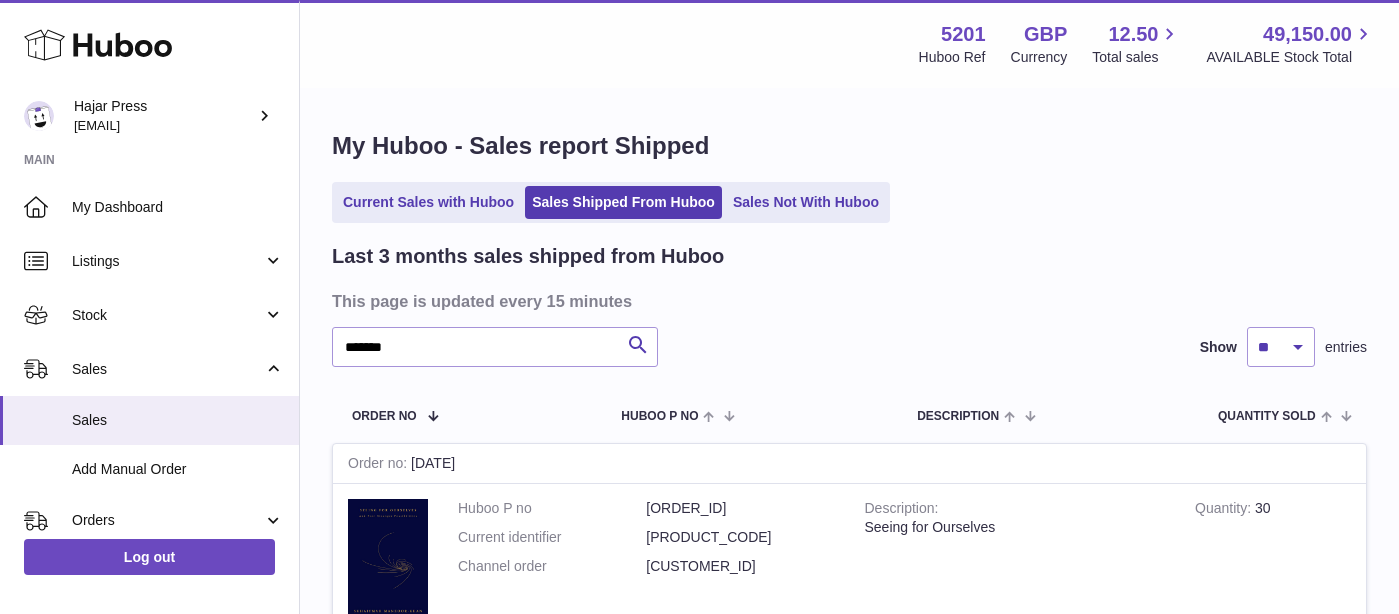 click on "My Huboo - Sales report Shipped
Current Sales with Huboo
Sales Shipped From Huboo
Sales Not With Huboo
Last 3 months sales shipped from Huboo     This page is updated every 15 minutes   *******     Search
Show
** ** **
entries
Order No       Huboo P no       Description       Quantity Sold
Customer
Tracking
Order no
120592734 | 7th Jul
Huboo P no   P-726970   Current identifier   9781914221224
Channel order
AST0001     Description
Seeing for Ourselves
Quantity
30
Customer  Name   AST0001   Postal Code   BS32 4EL   User Id
Shipped Date: 8th Jul 2025
Order no" at bounding box center (849, 837) 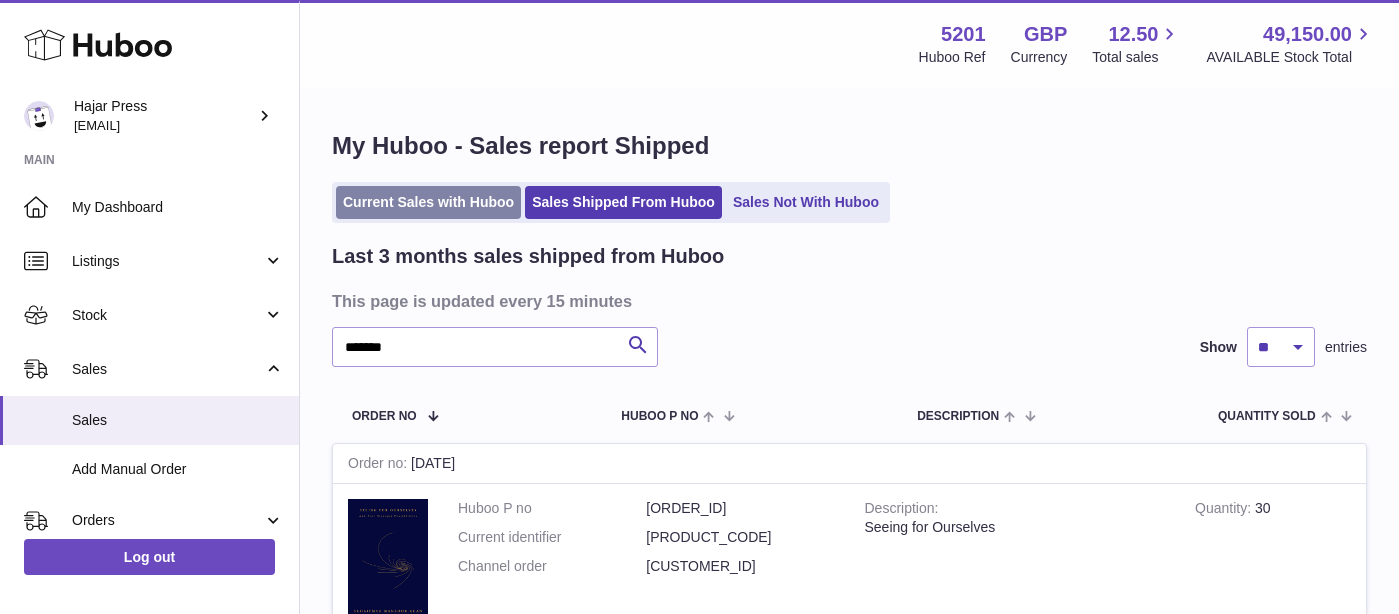 click on "Current Sales with Huboo" at bounding box center [428, 202] 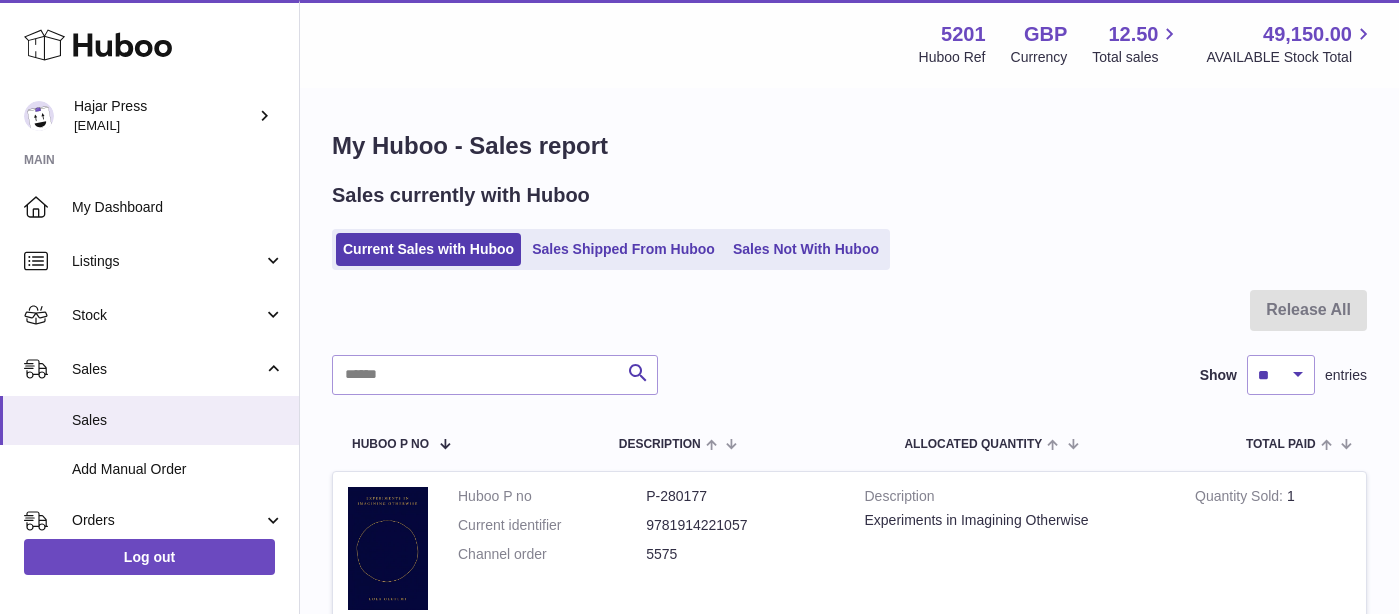 scroll, scrollTop: 0, scrollLeft: 0, axis: both 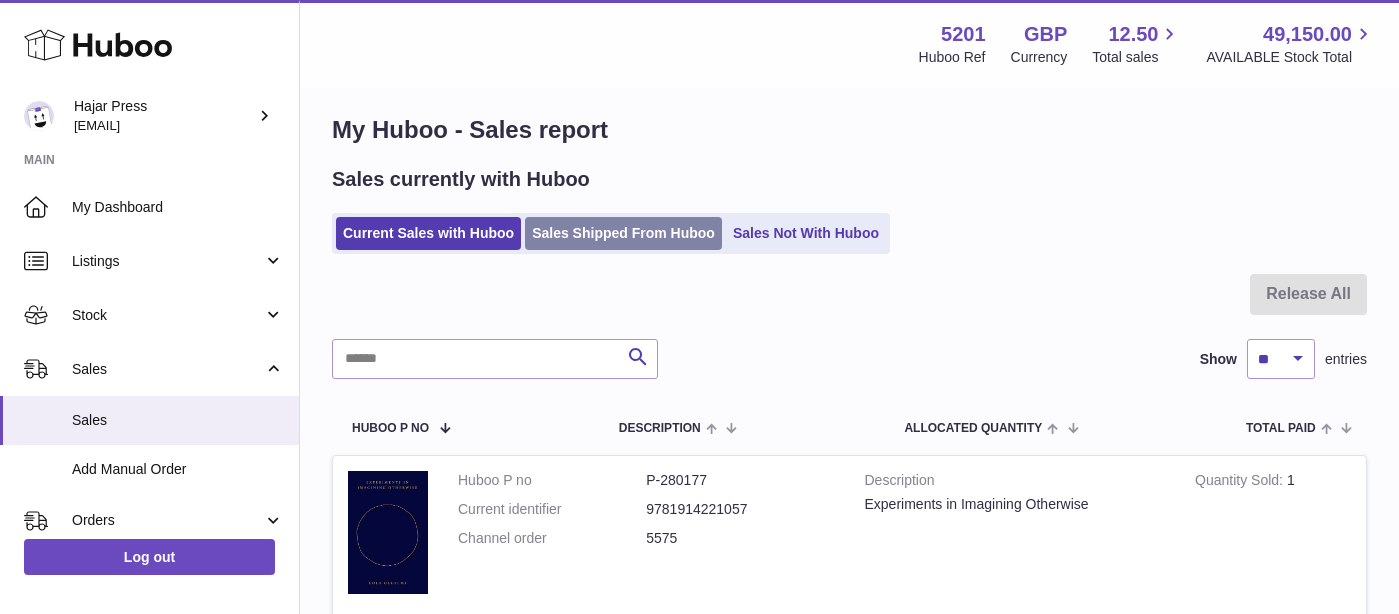 click on "Sales Shipped From Huboo" at bounding box center (623, 233) 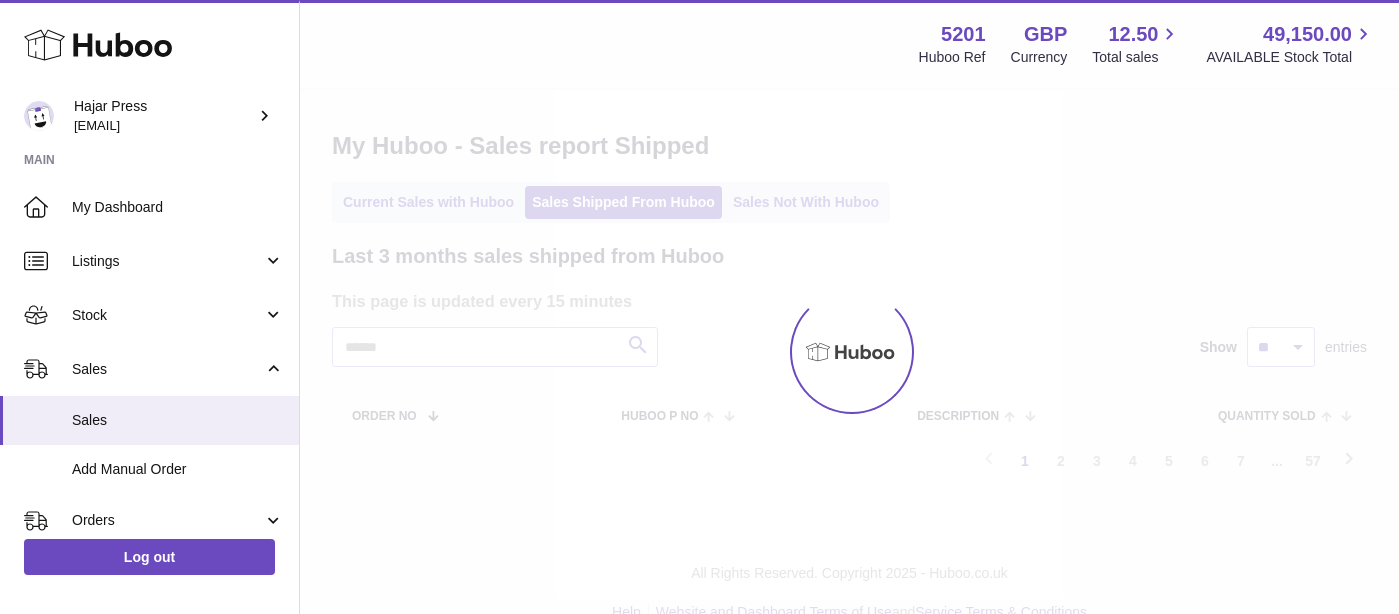 scroll, scrollTop: 0, scrollLeft: 0, axis: both 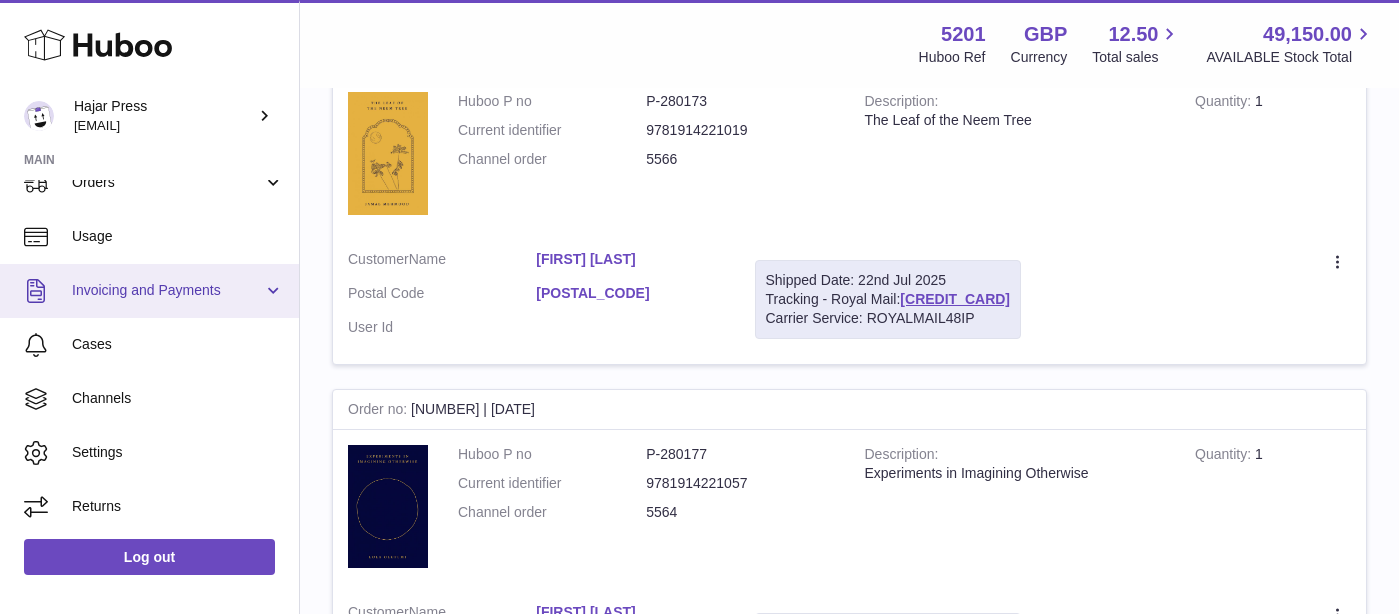 click on "Invoicing and Payments" at bounding box center [149, 291] 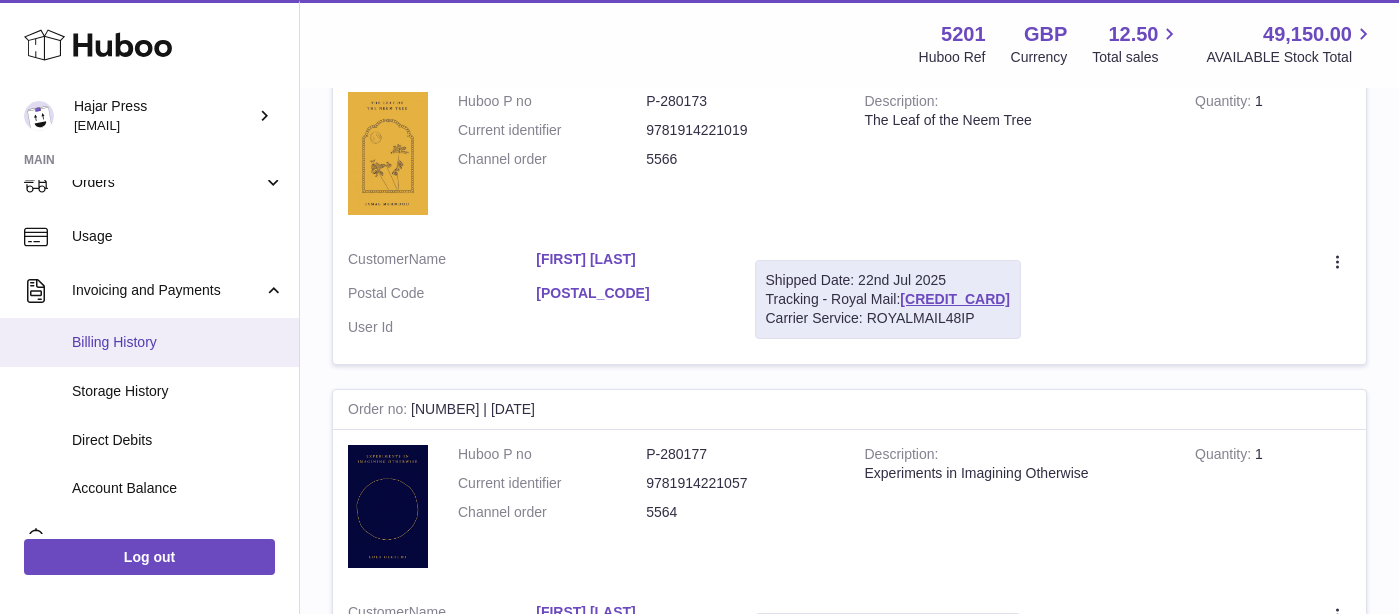 click on "Billing History" at bounding box center [178, 342] 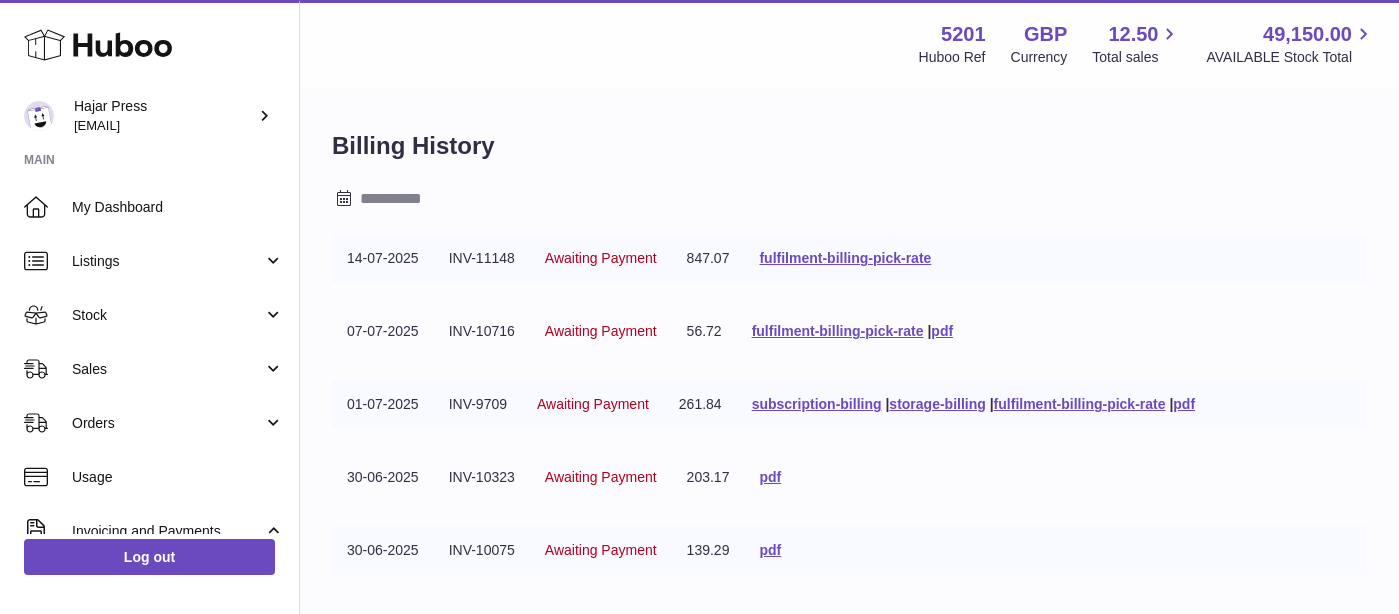 scroll, scrollTop: 0, scrollLeft: 0, axis: both 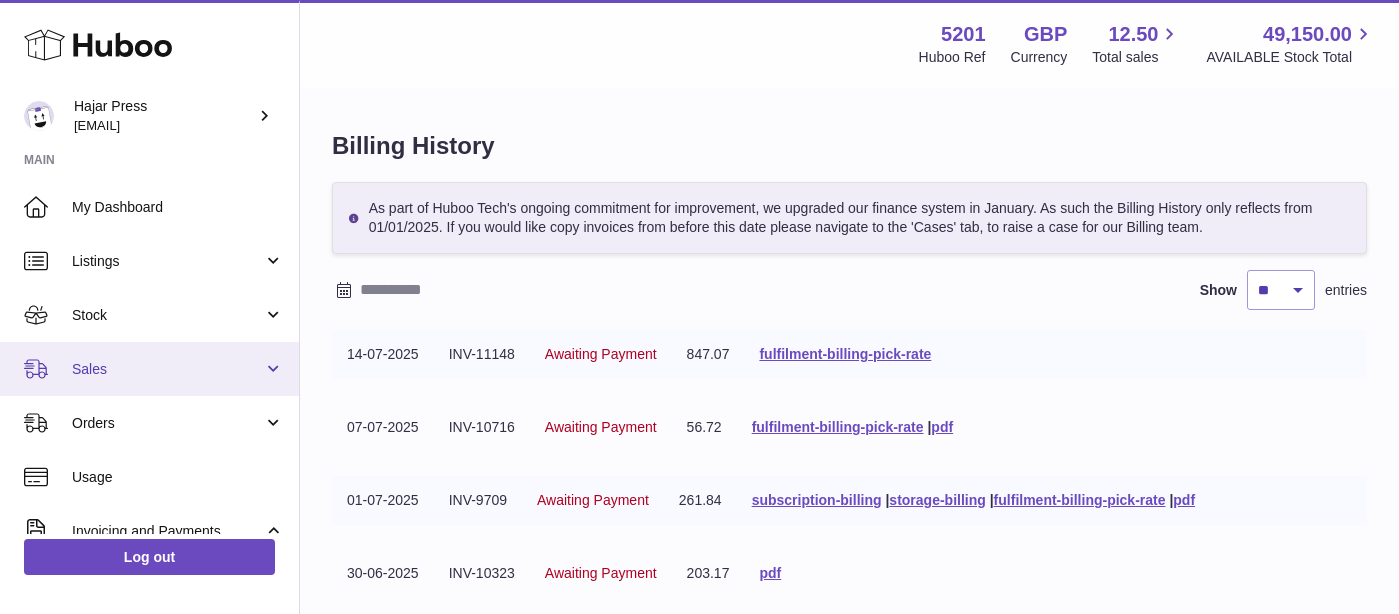click on "Sales" at bounding box center (149, 369) 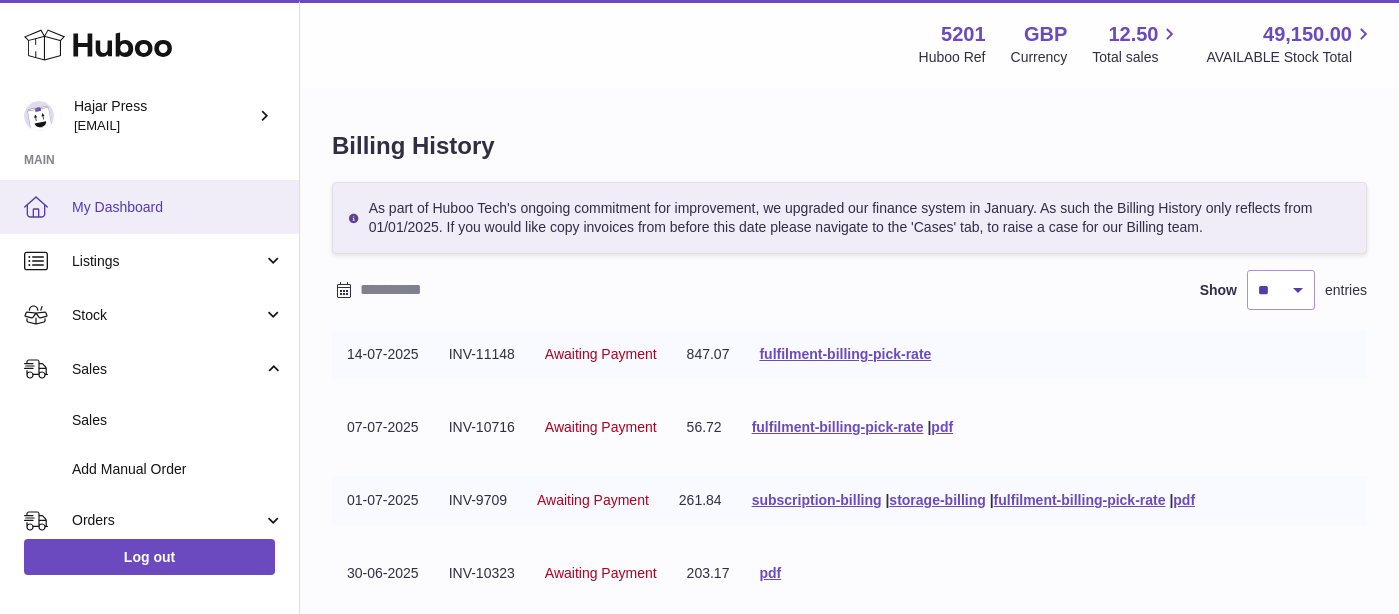 click on "My Dashboard" at bounding box center [149, 207] 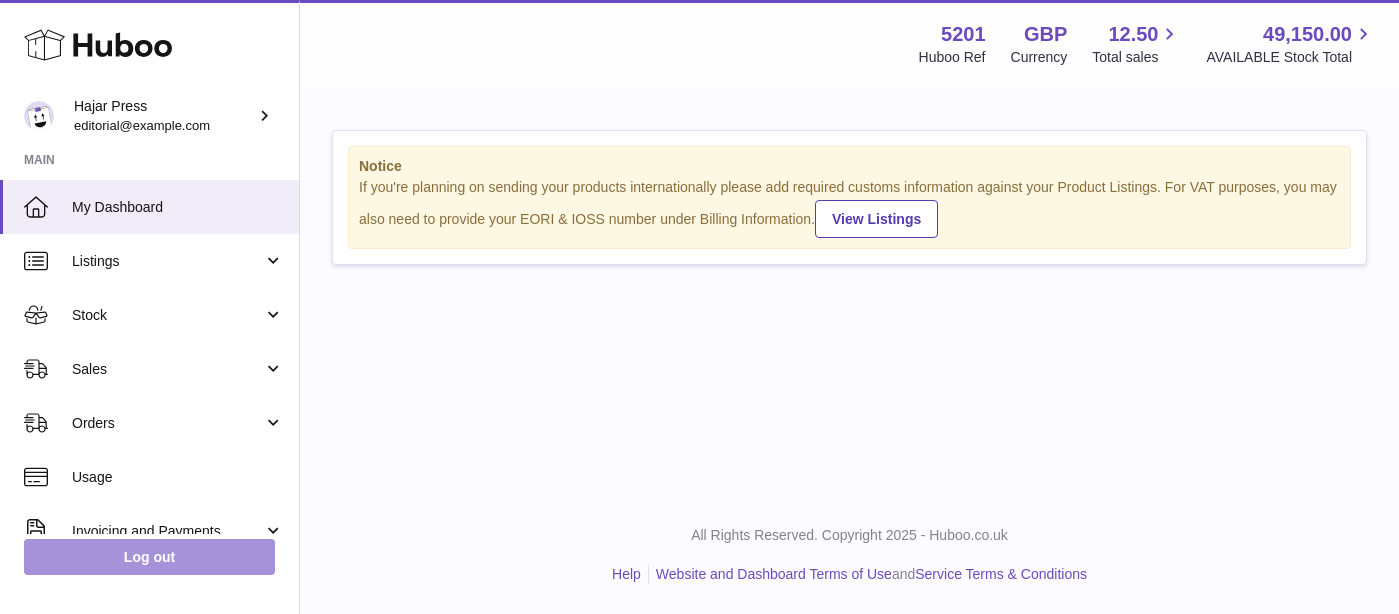 scroll, scrollTop: 0, scrollLeft: 0, axis: both 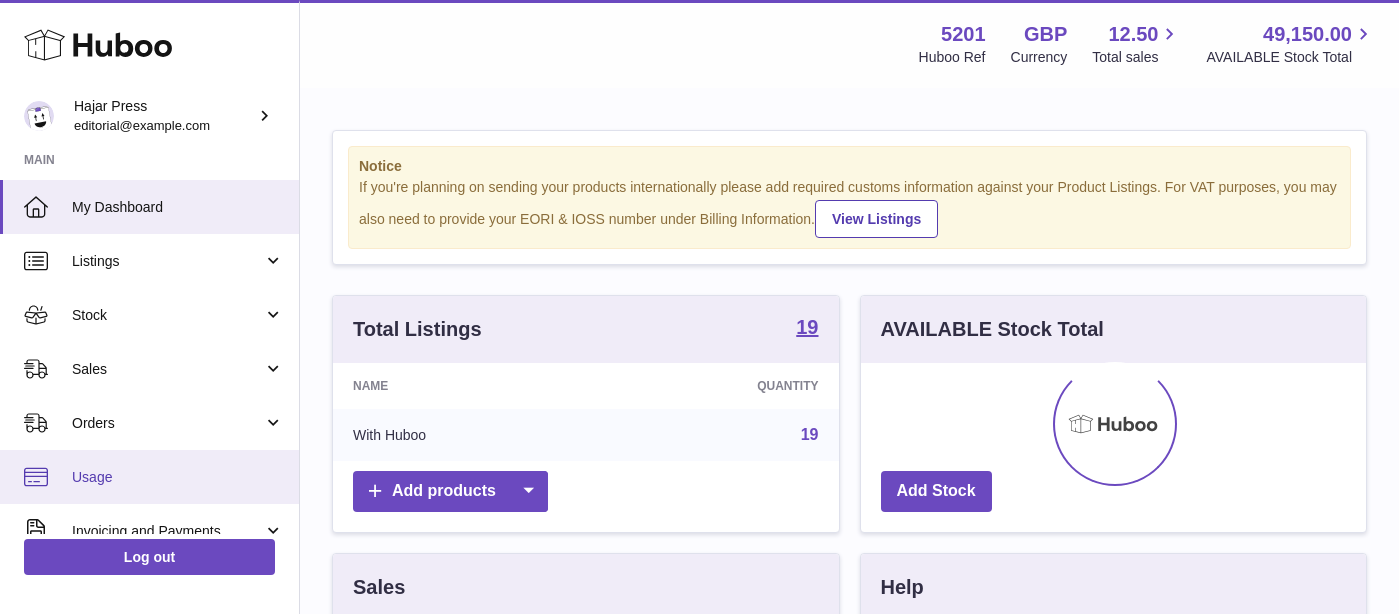 click on "Usage" at bounding box center [178, 477] 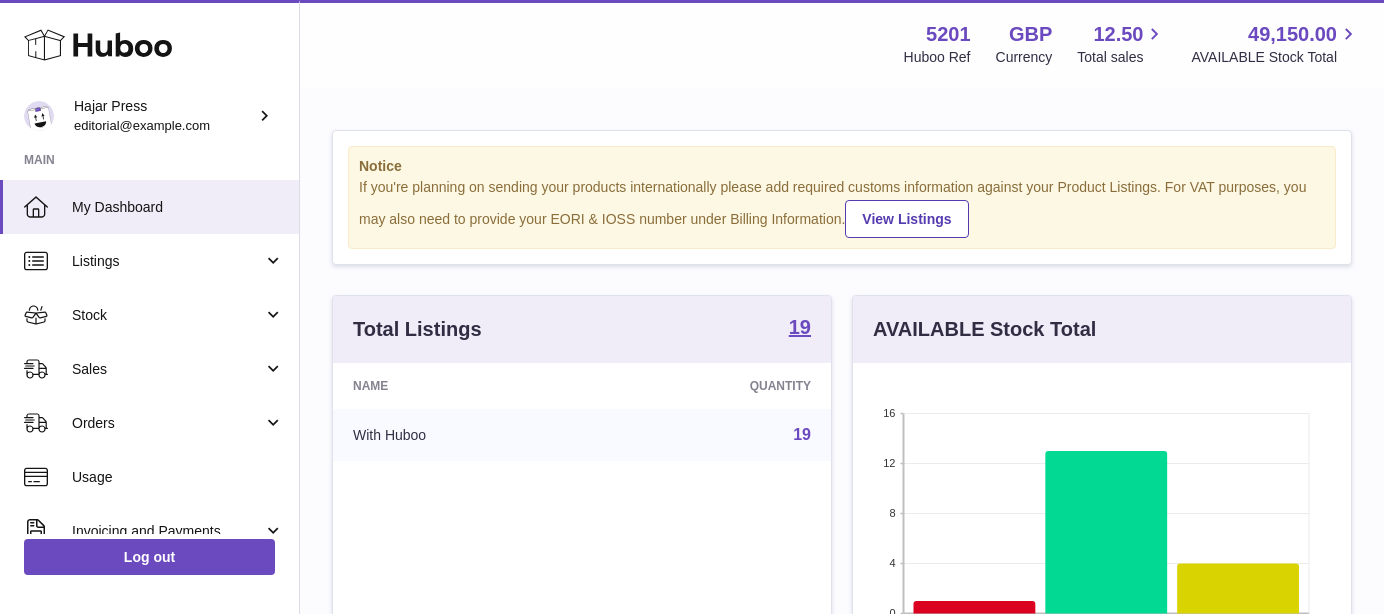 scroll, scrollTop: 312, scrollLeft: 498, axis: both 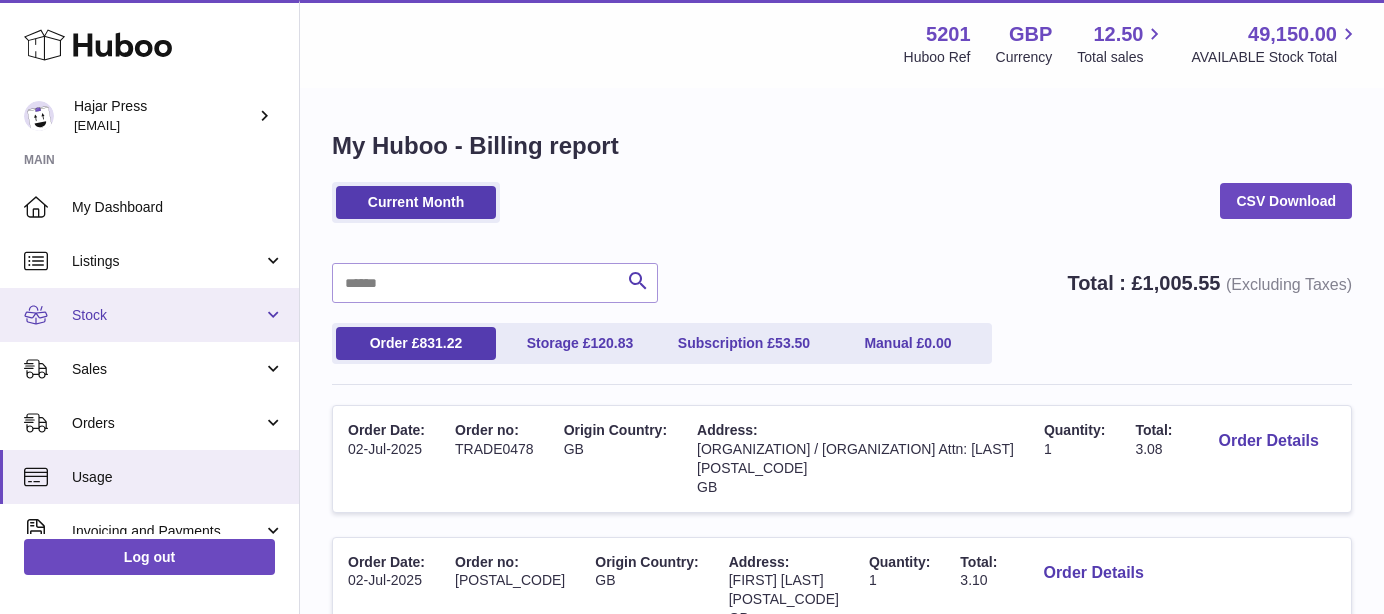 click on "Stock" at bounding box center [149, 315] 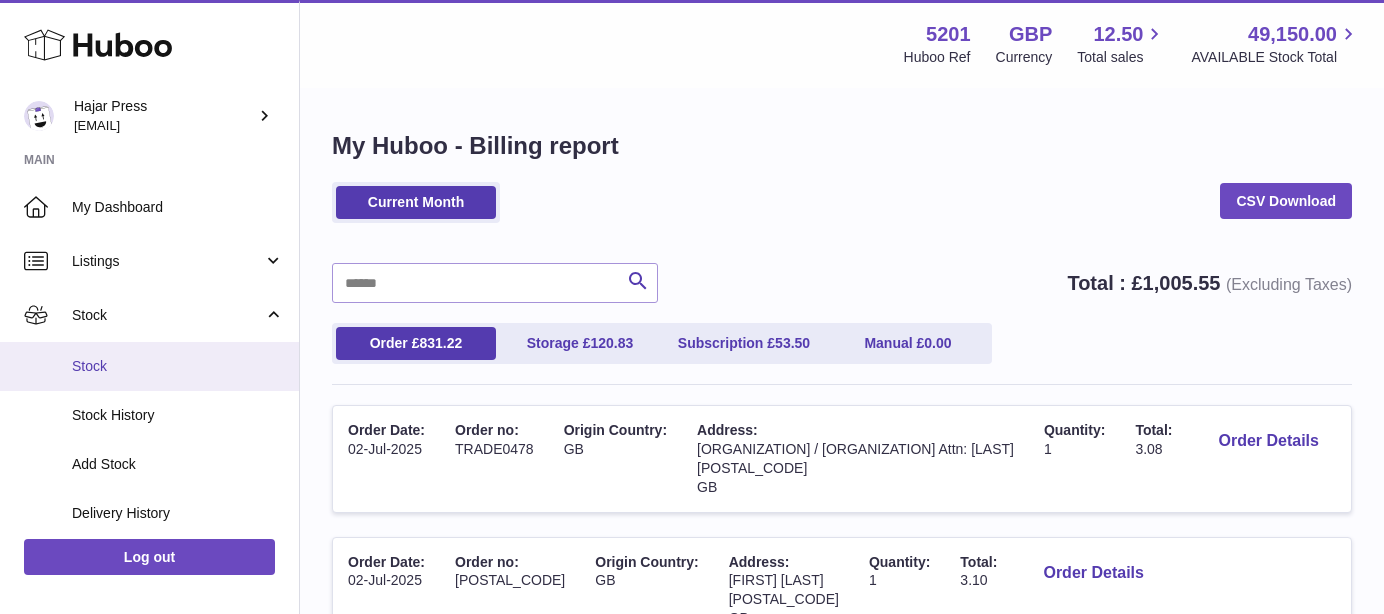 click on "Stock" at bounding box center [178, 366] 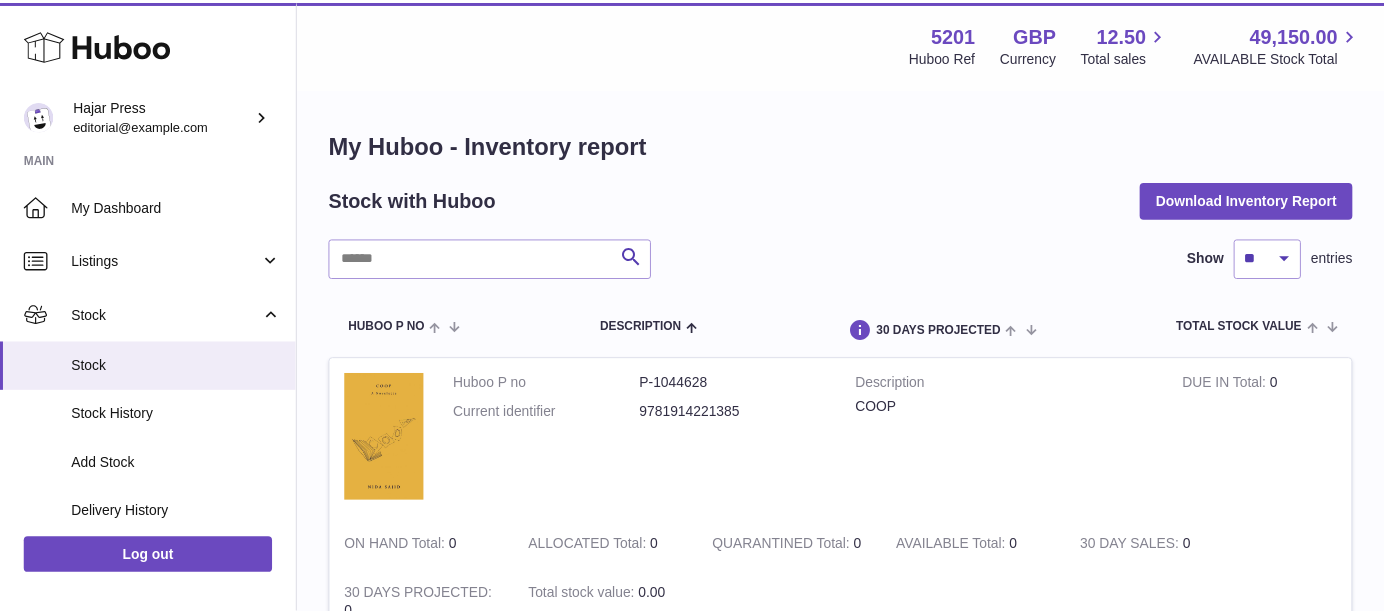 scroll, scrollTop: 0, scrollLeft: 0, axis: both 